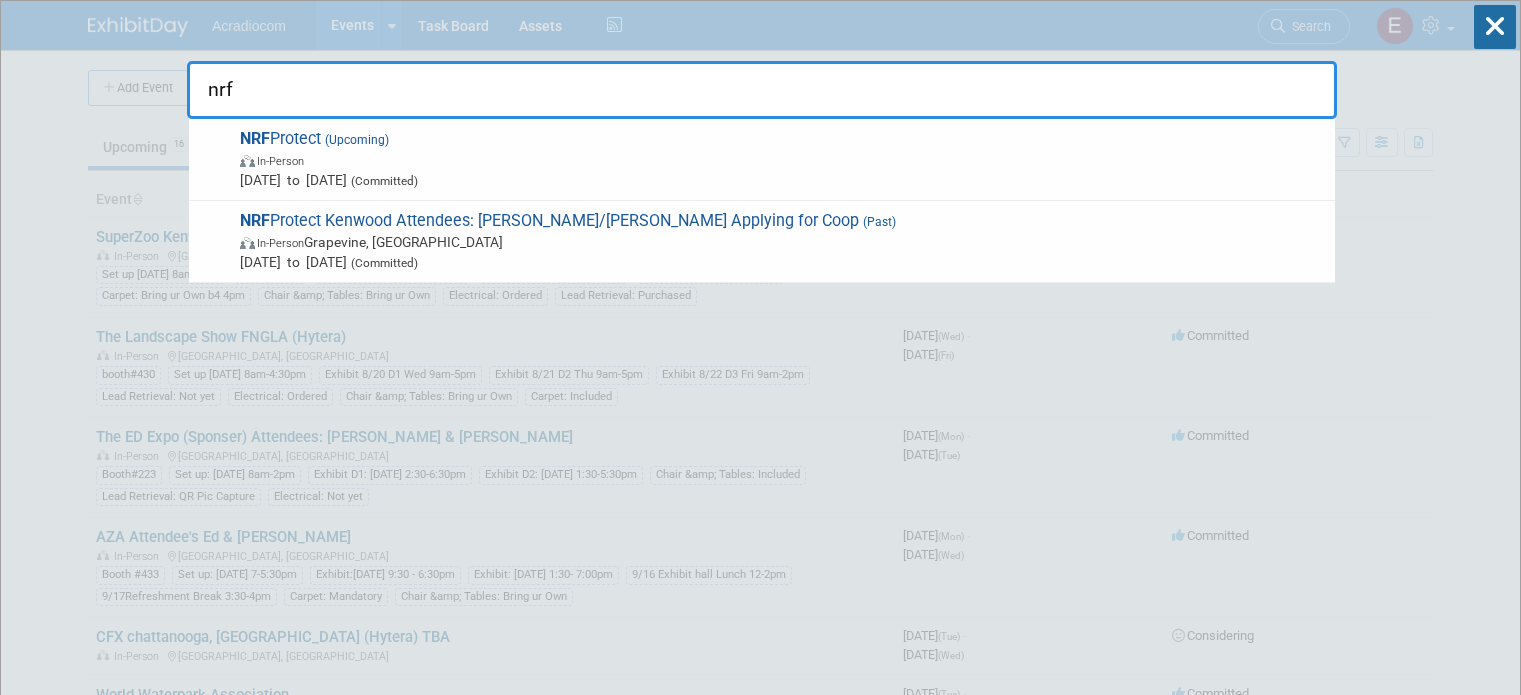 scroll, scrollTop: 0, scrollLeft: 0, axis: both 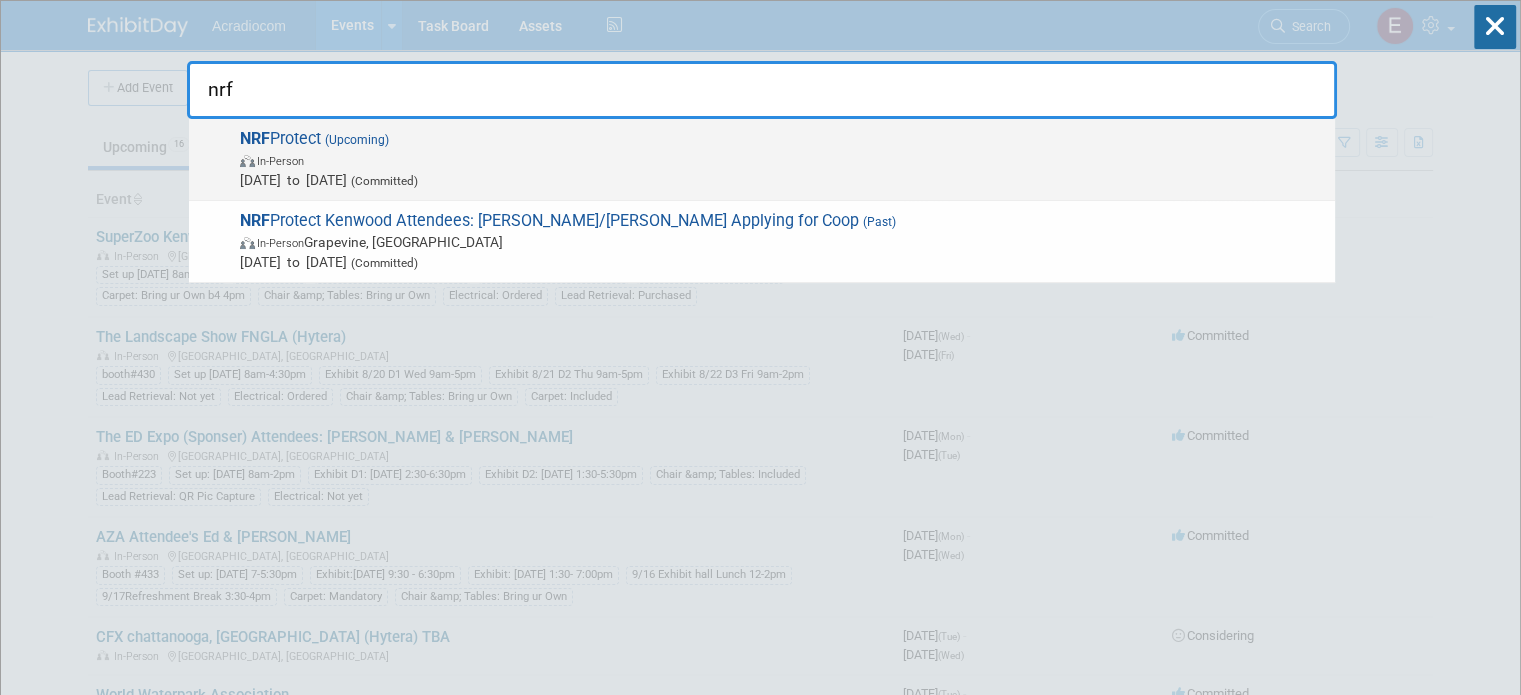 click on "NRF  Protect  (Upcoming)  In-Person      Jun 8, 2026  to  Jun 10, 2026  (Committed)" at bounding box center [762, 160] 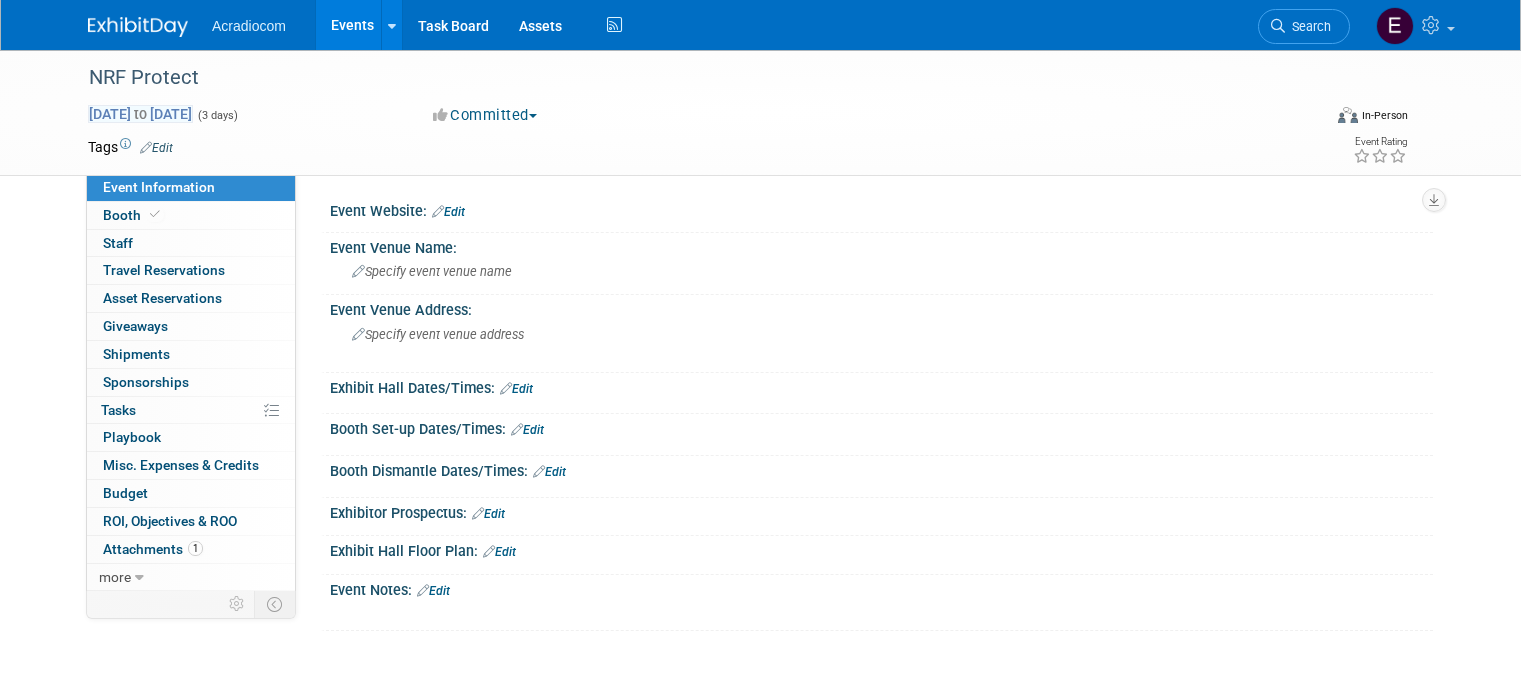 scroll, scrollTop: 0, scrollLeft: 0, axis: both 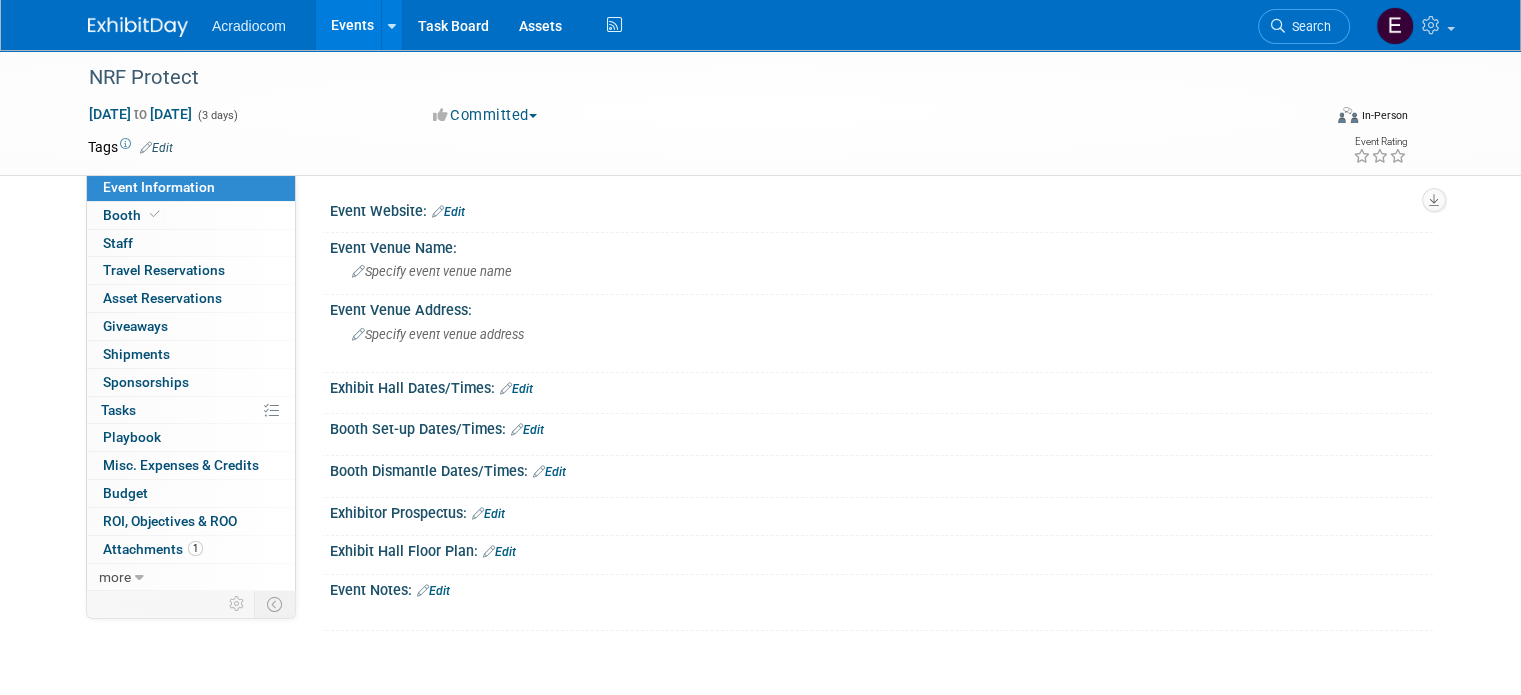 click on "Acradiocom
Events
Add Event
Bulk Upload Events
Shareable Event Boards
Recently Viewed Events:
NRF Protect
[DATE]  to  [DATE]
The ED Expo (Sponser) Attendees: [PERSON_NAME] & [PERSON_NAME]
[GEOGRAPHIC_DATA], [GEOGRAPHIC_DATA]
[DATE]  to  [DATE]
MANTS
[GEOGRAPHIC_DATA], [GEOGRAPHIC_DATA]
[DATE]  to  [DATE]
Task Board
Assets
Activity Feed
My Account
My Profile & Preferences
Sync to External Calendar...
Team Workspace
Users and Permissions
Workspace Settings
Metrics & Analytics
Budgeting, ROI & ROO
Annual Budgets (all events)
Refer & Earn
Contact us
Sign out
Search" at bounding box center [760, 25] 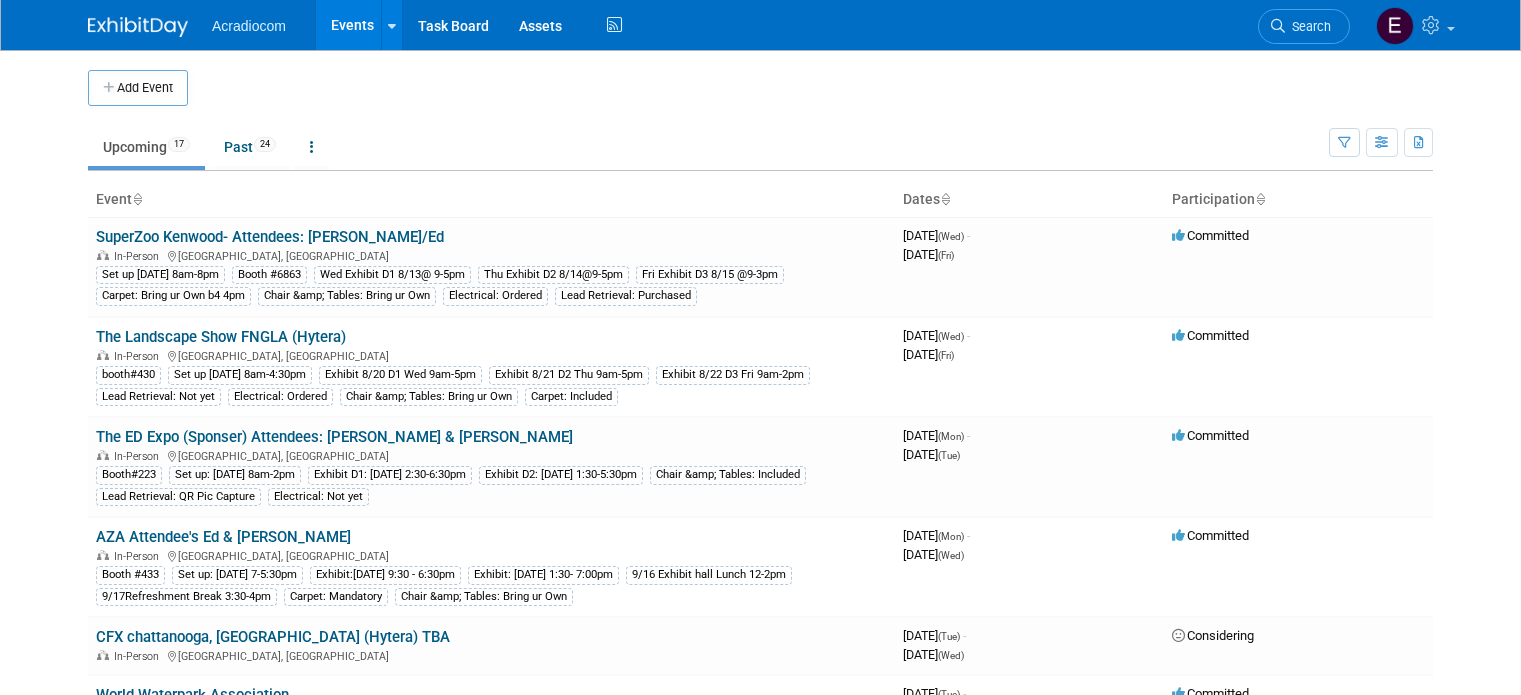 scroll, scrollTop: 0, scrollLeft: 0, axis: both 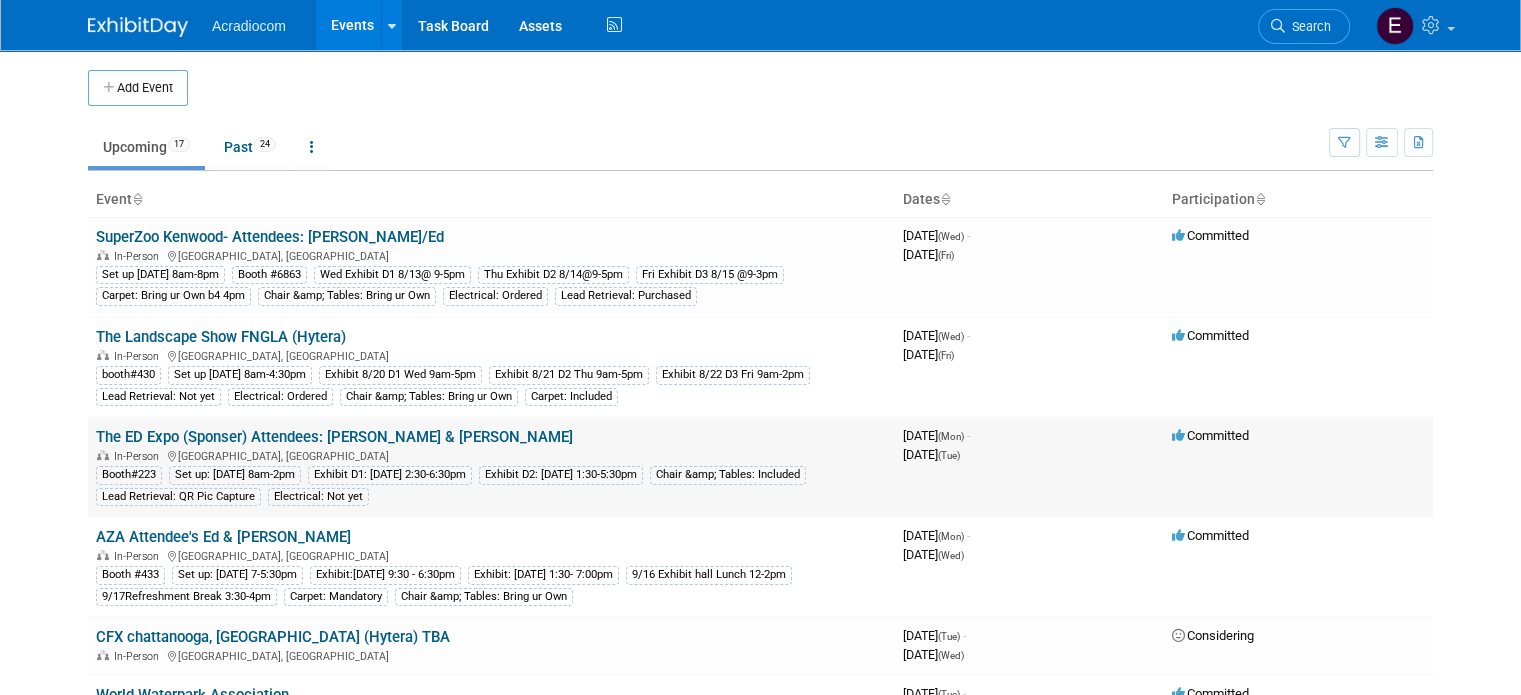 click on "The ED Expo (Sponser) Attendees: [PERSON_NAME] & [PERSON_NAME]" at bounding box center [334, 437] 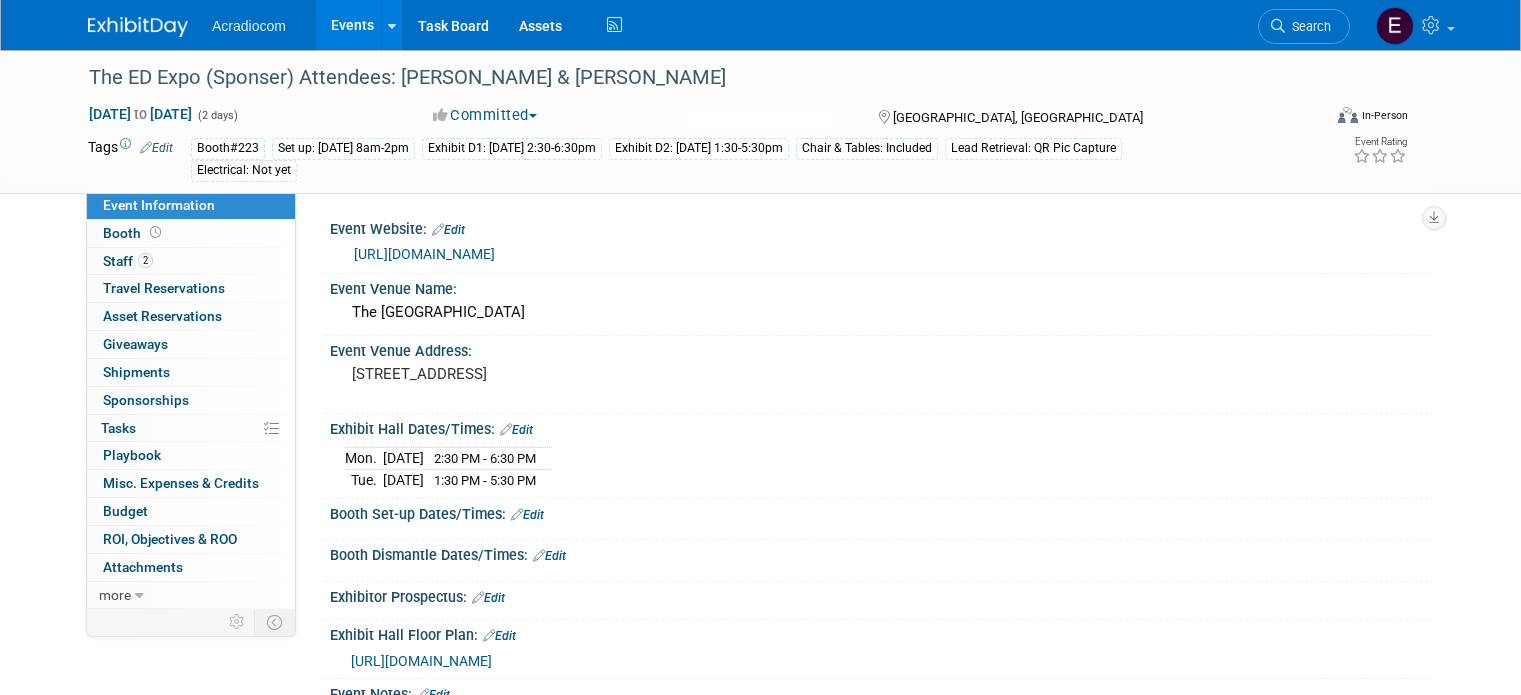scroll, scrollTop: 0, scrollLeft: 0, axis: both 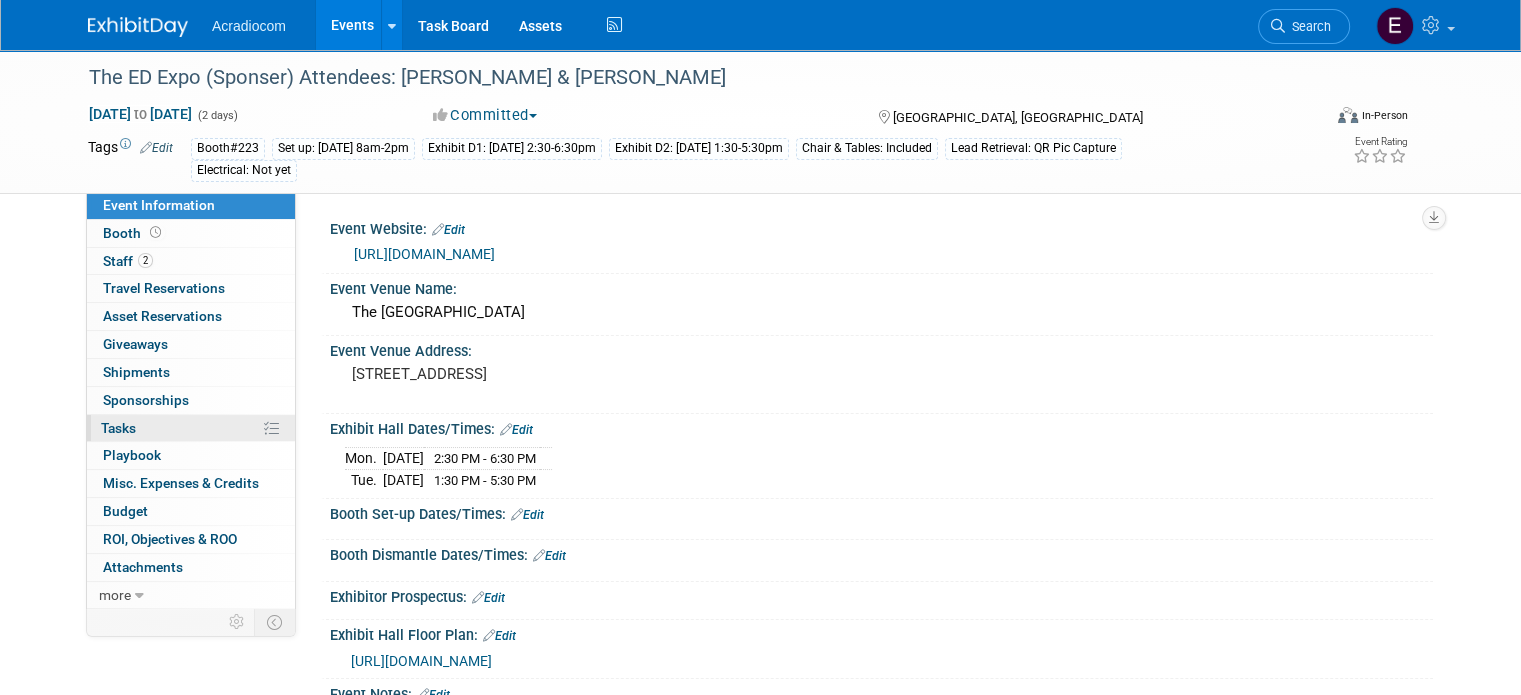 click on "0%
Tasks 0%" at bounding box center [191, 428] 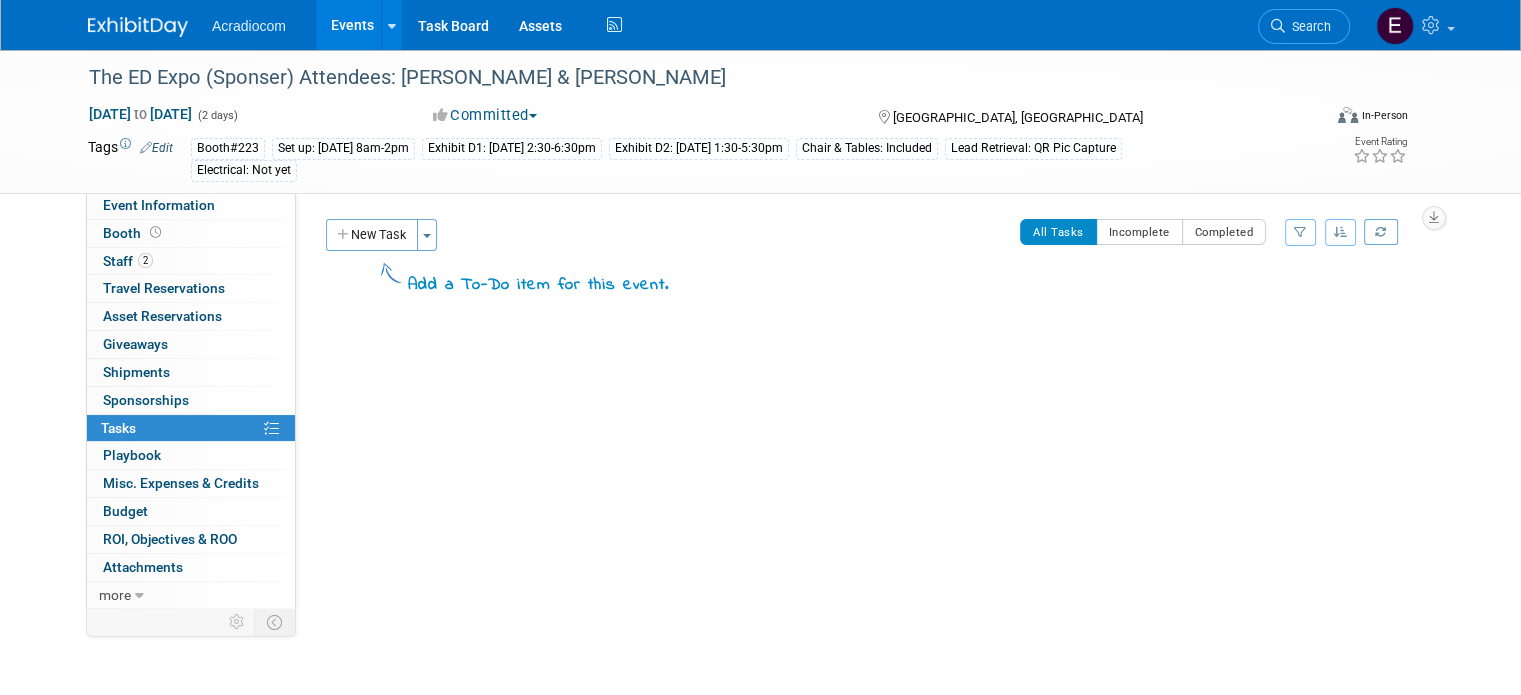 click on "New Task
Toggle Dropdown
Create a new task for this event
Copy tasks from another event
Add a Section
Configure Sections
Delete all tasks
Delete all tasks
Add a To-Do item for this event." at bounding box center [495, 266] 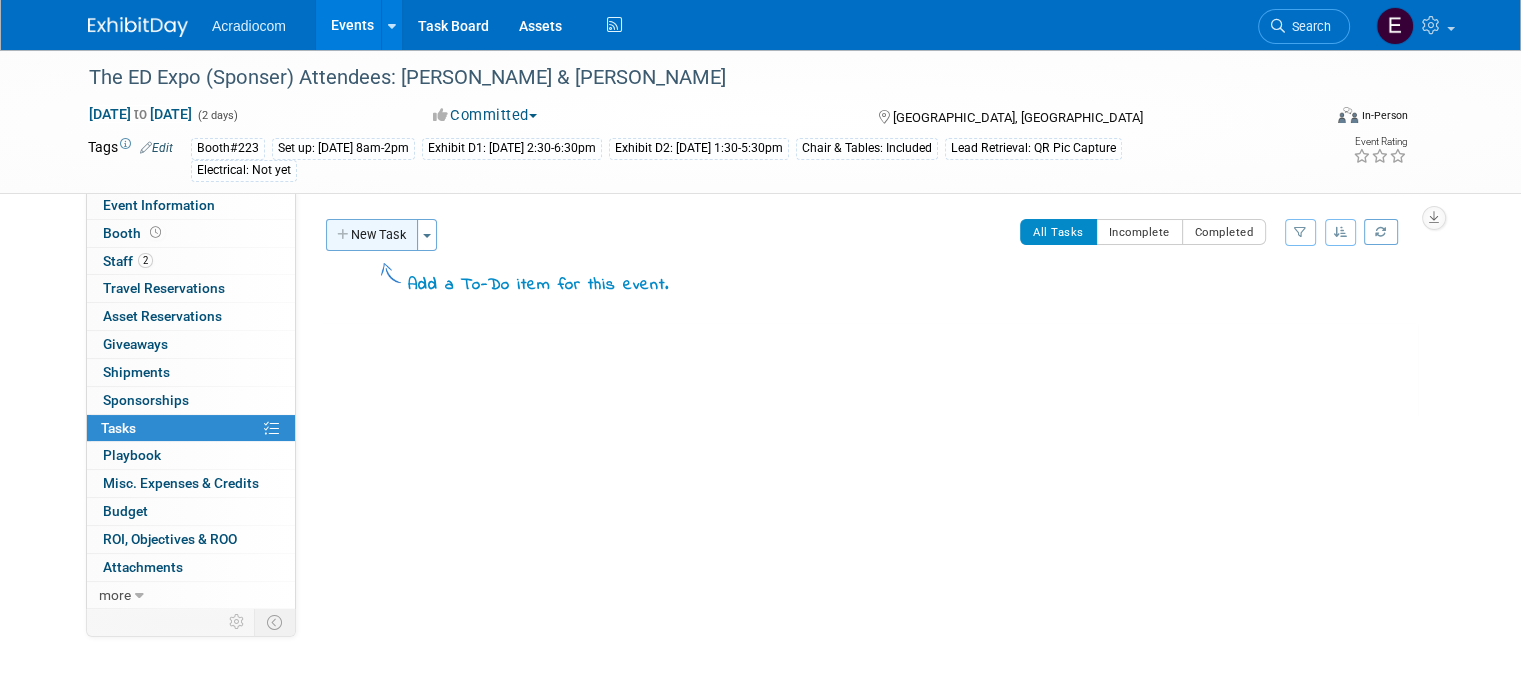 click on "New Task" at bounding box center (372, 235) 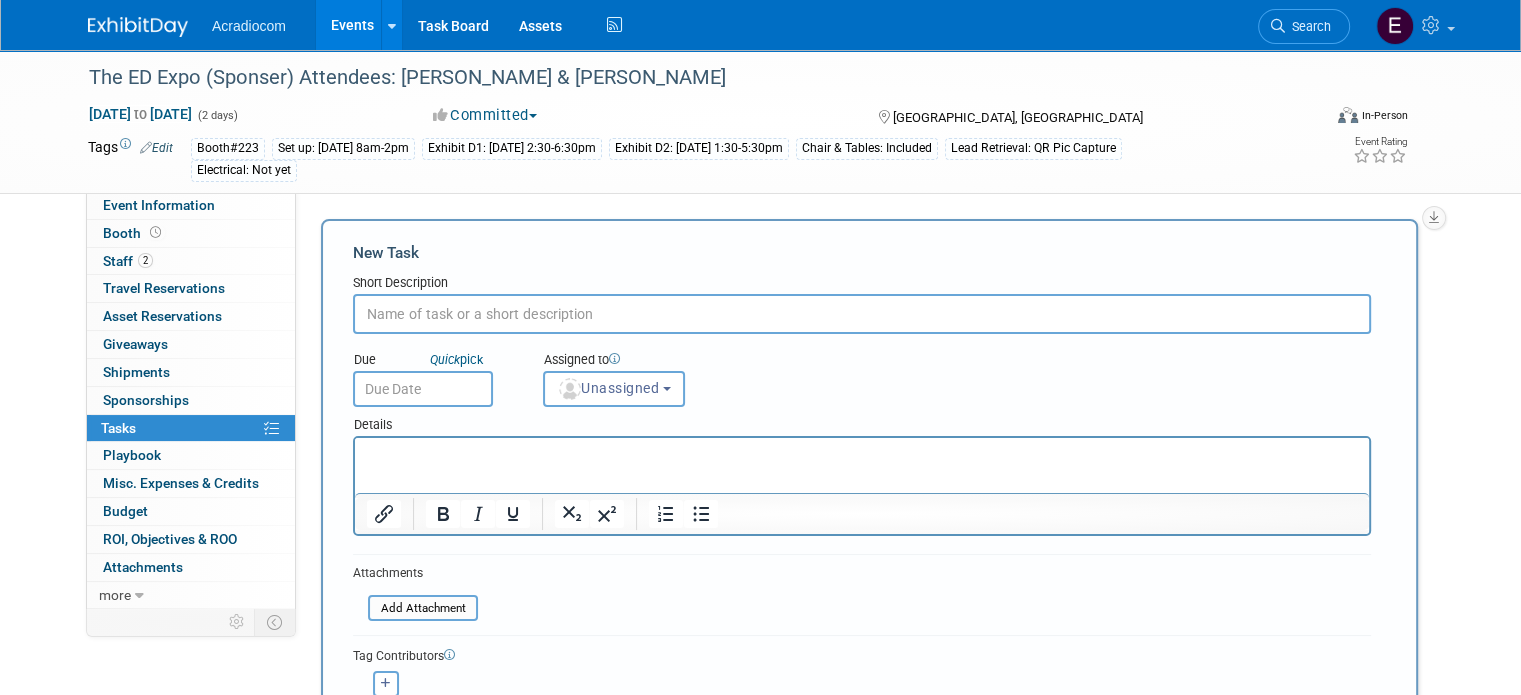 scroll, scrollTop: 0, scrollLeft: 0, axis: both 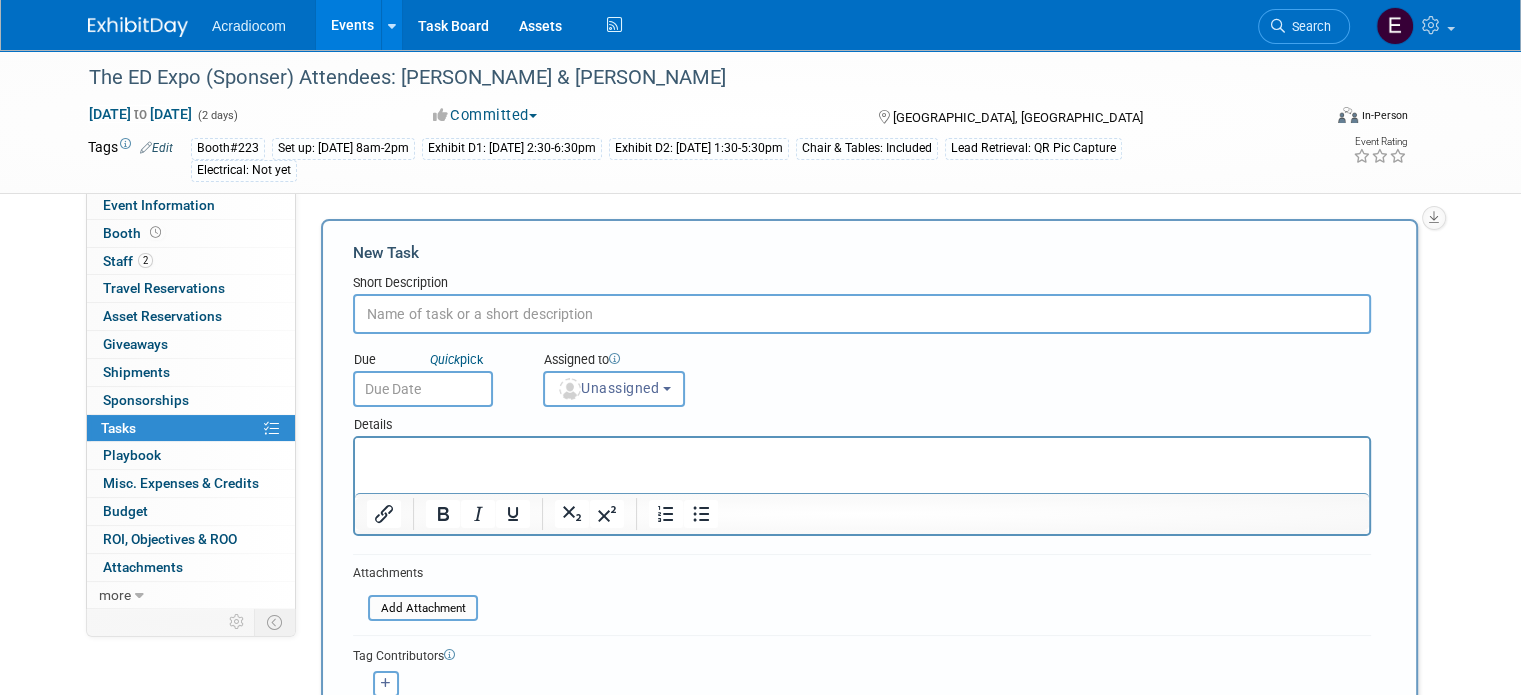 click at bounding box center [862, 314] 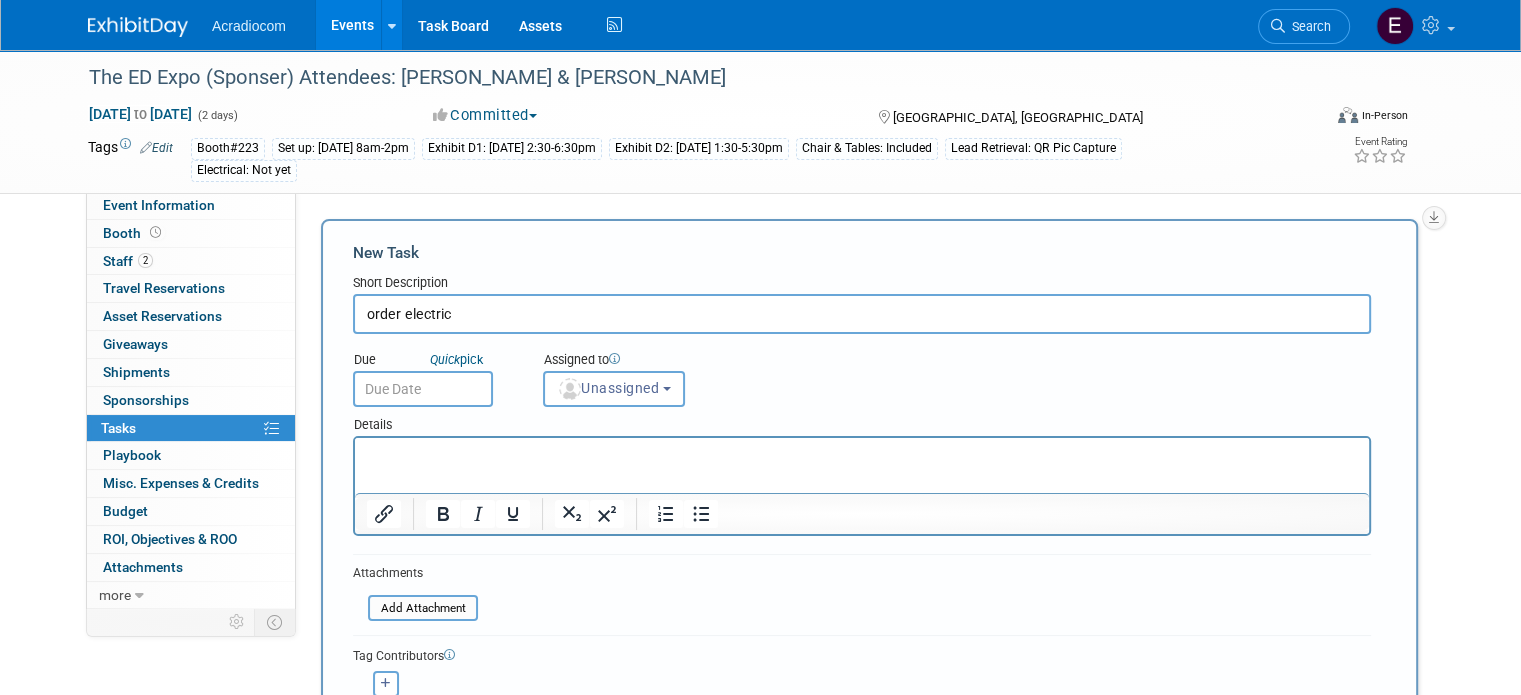type on "order electric" 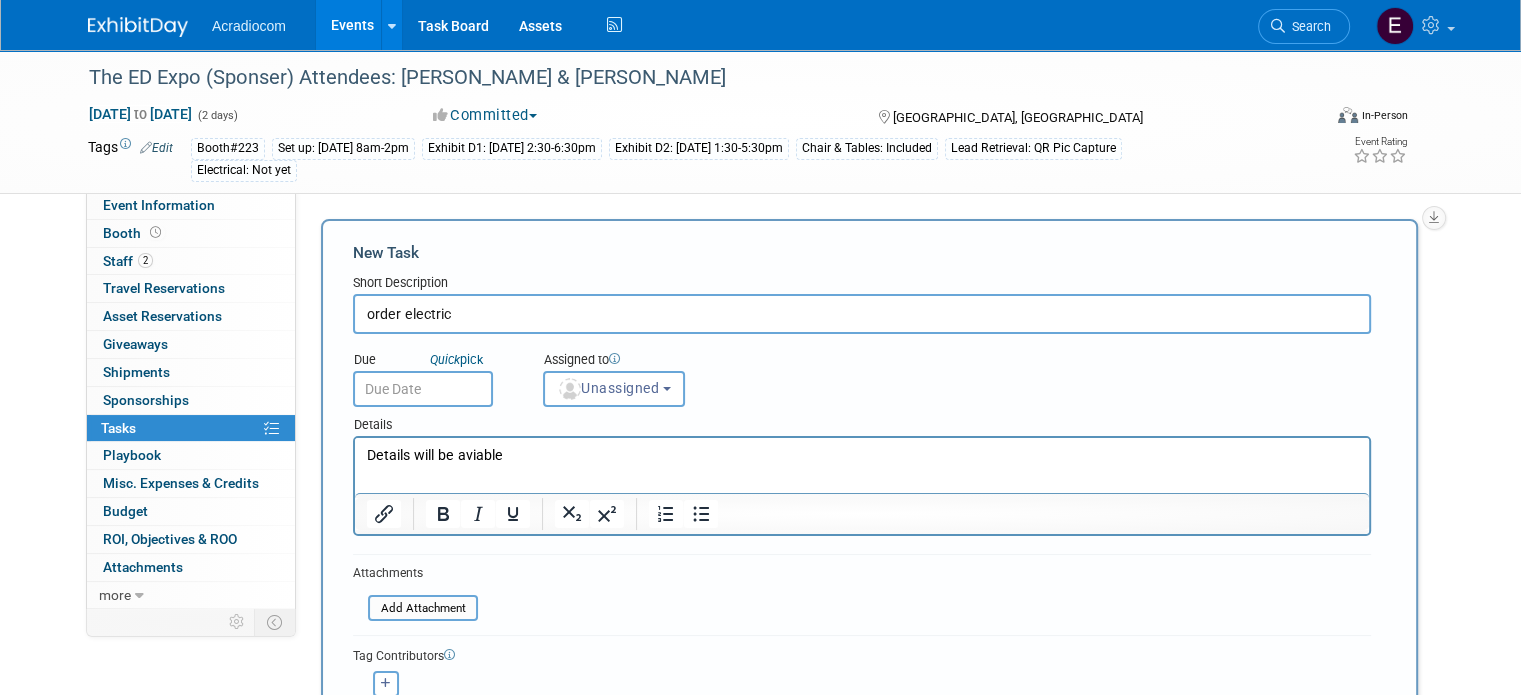 click on "Details will be aviable" at bounding box center (862, 456) 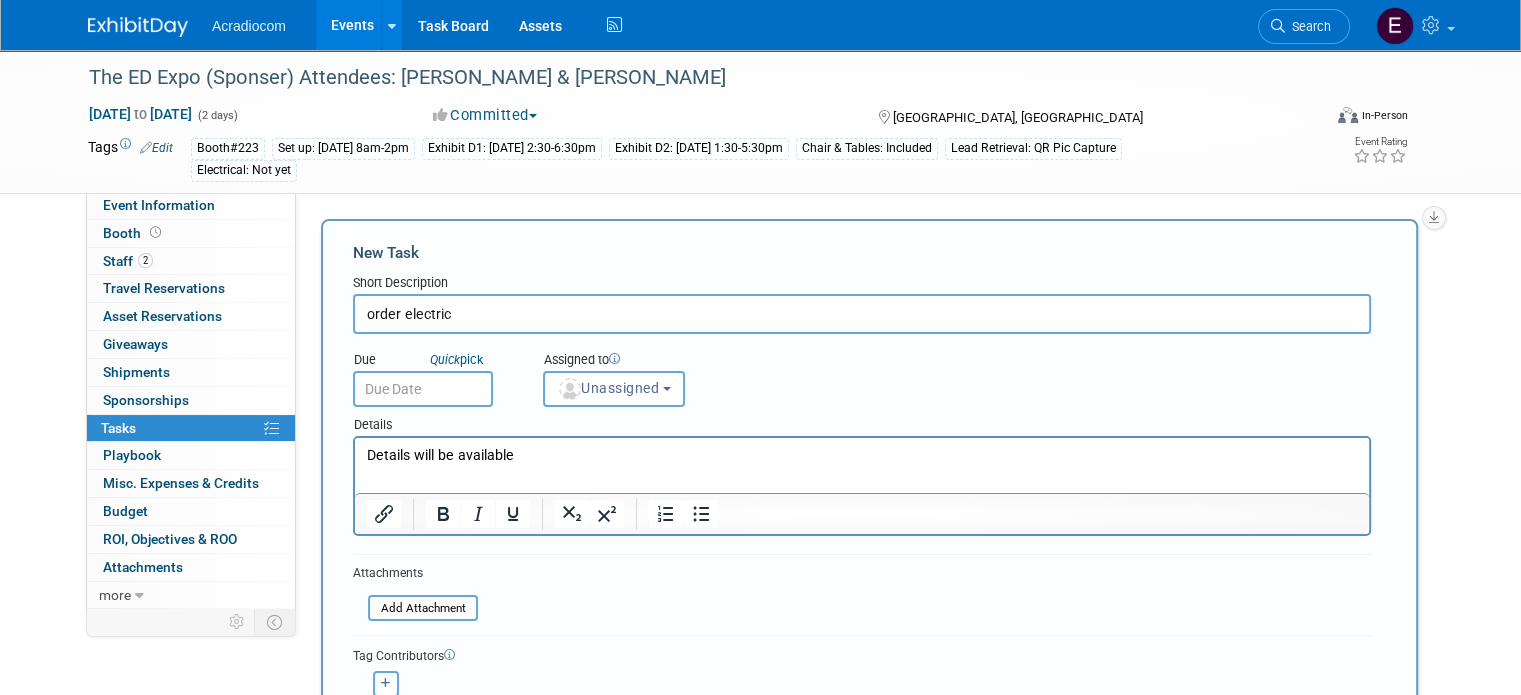 click on "Details will be available" at bounding box center (862, 456) 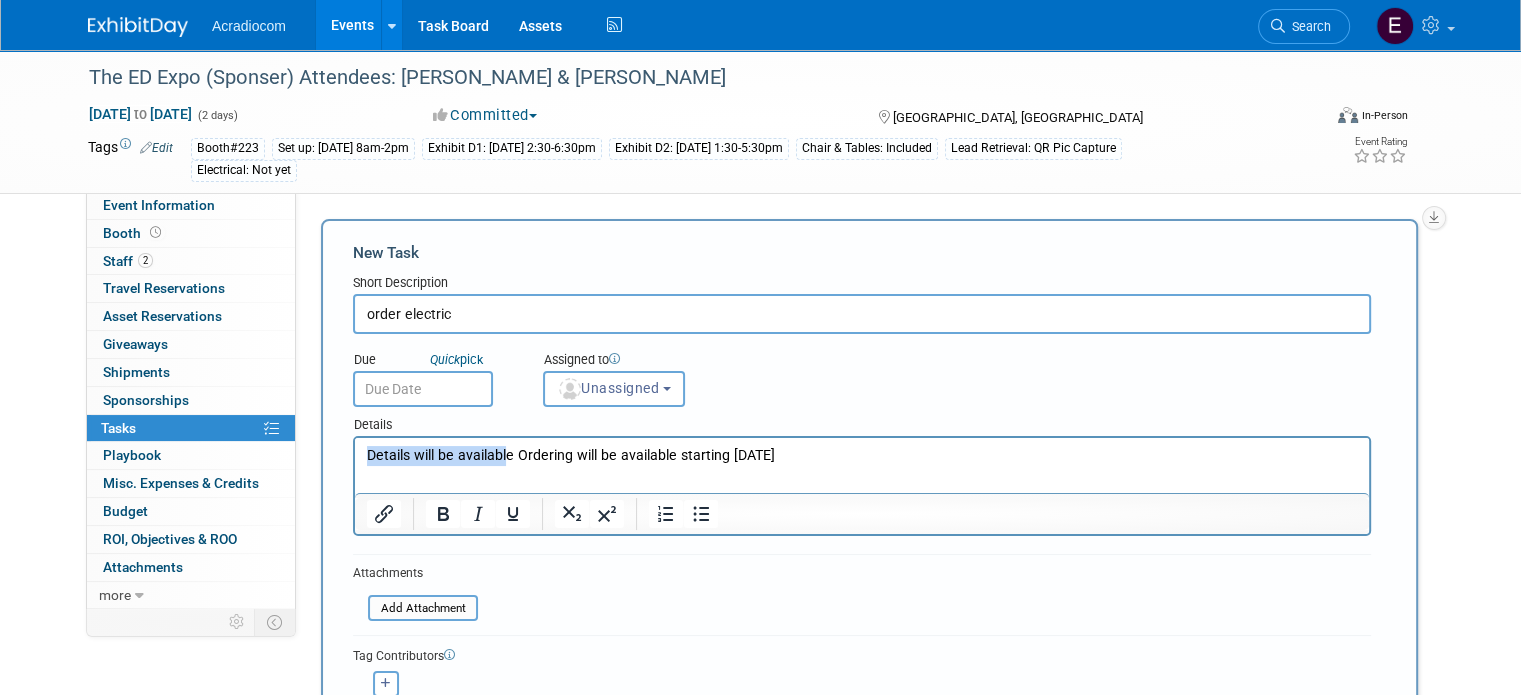 drag, startPoint x: 508, startPoint y: 458, endPoint x: 340, endPoint y: 466, distance: 168.19037 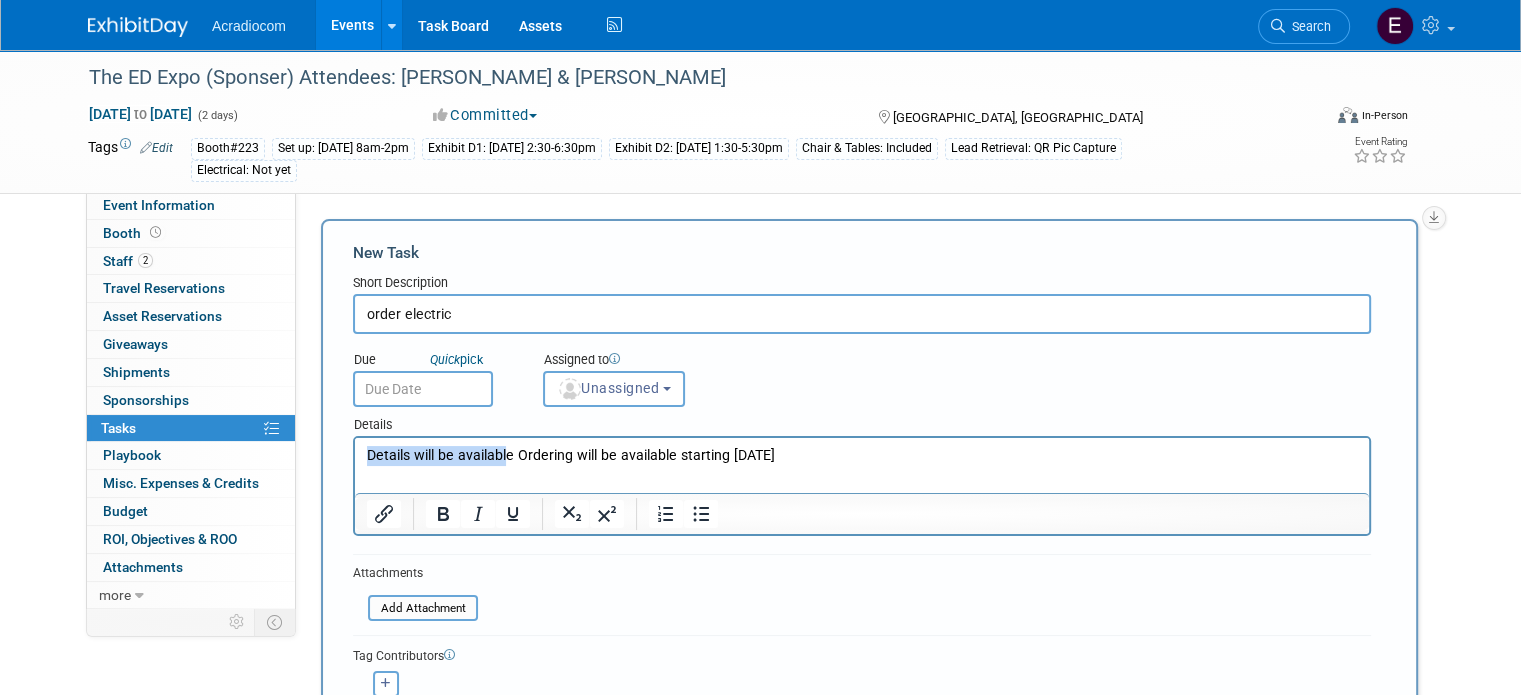 click on "Details will be available Ordering will be available starting 7/24/25" at bounding box center [862, 452] 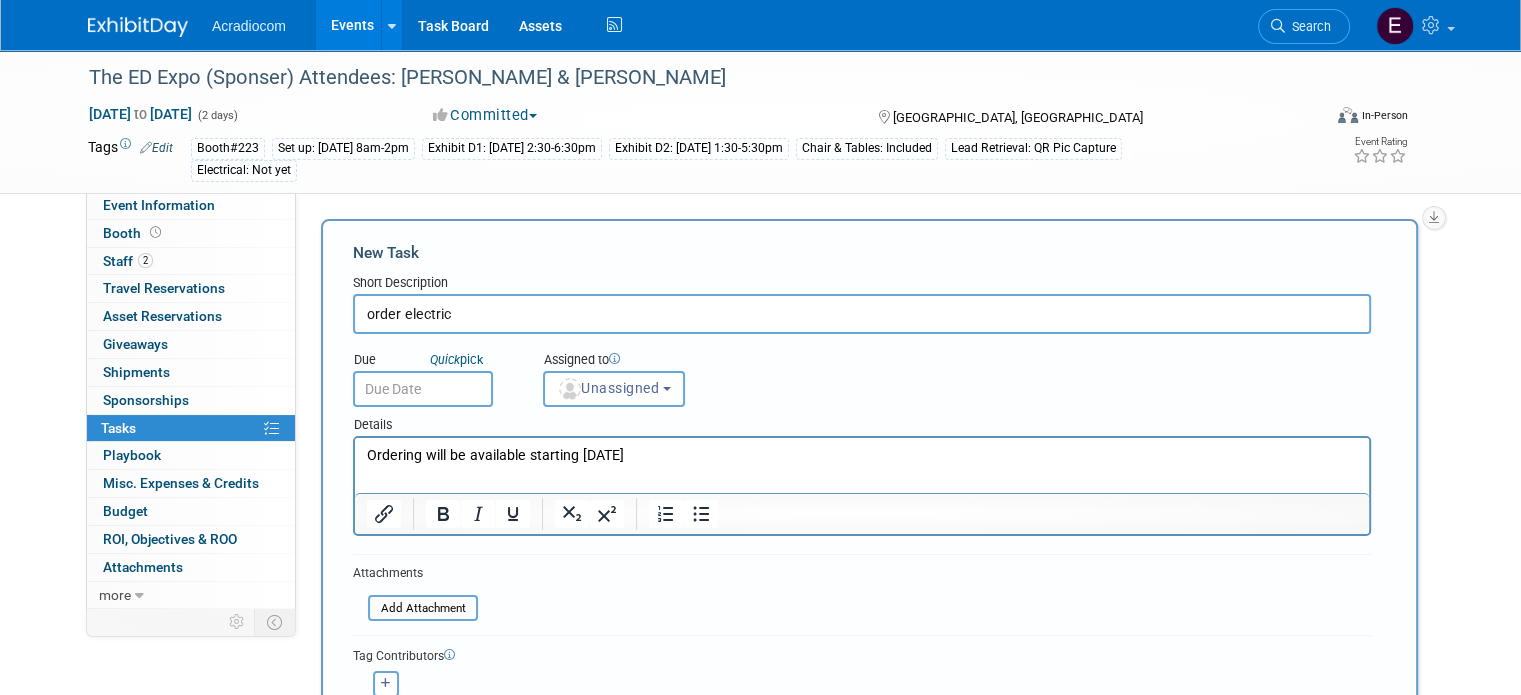 click at bounding box center (423, 389) 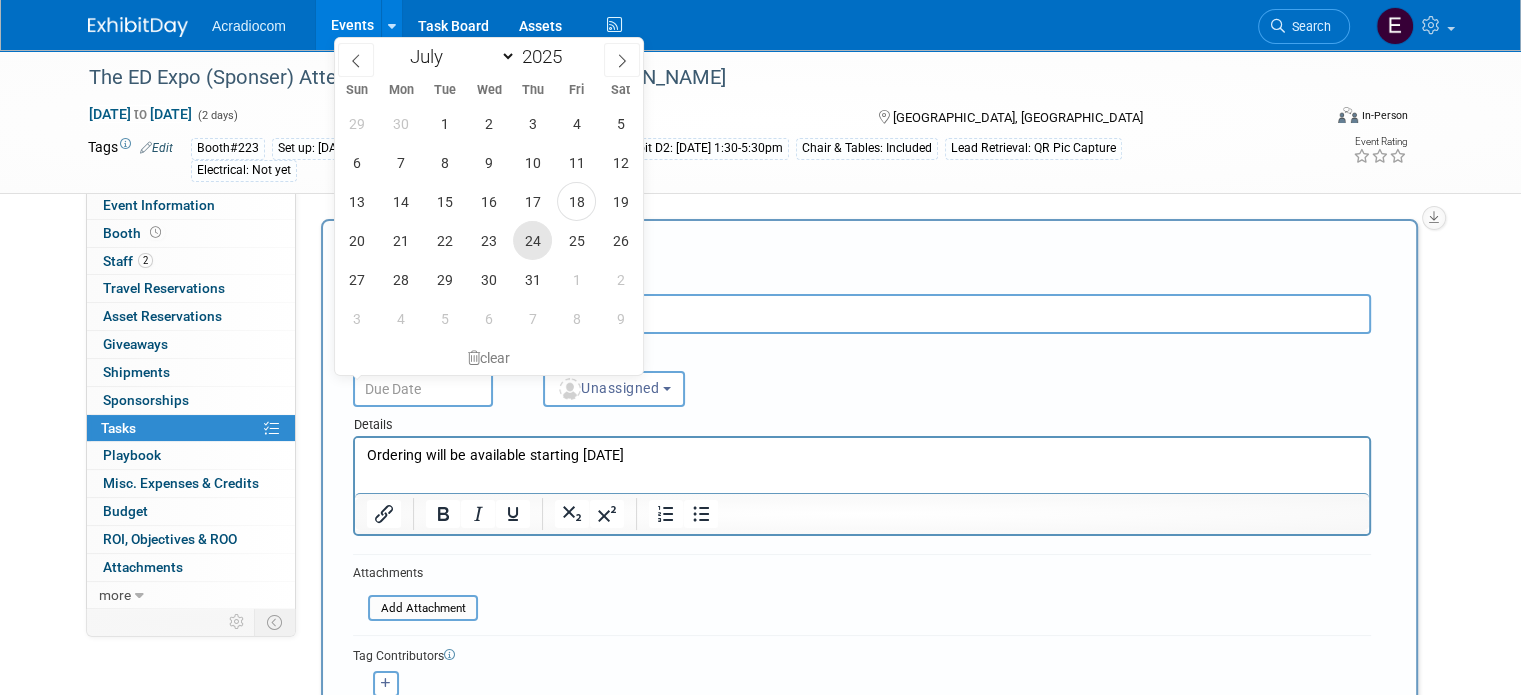 click on "24" at bounding box center [532, 240] 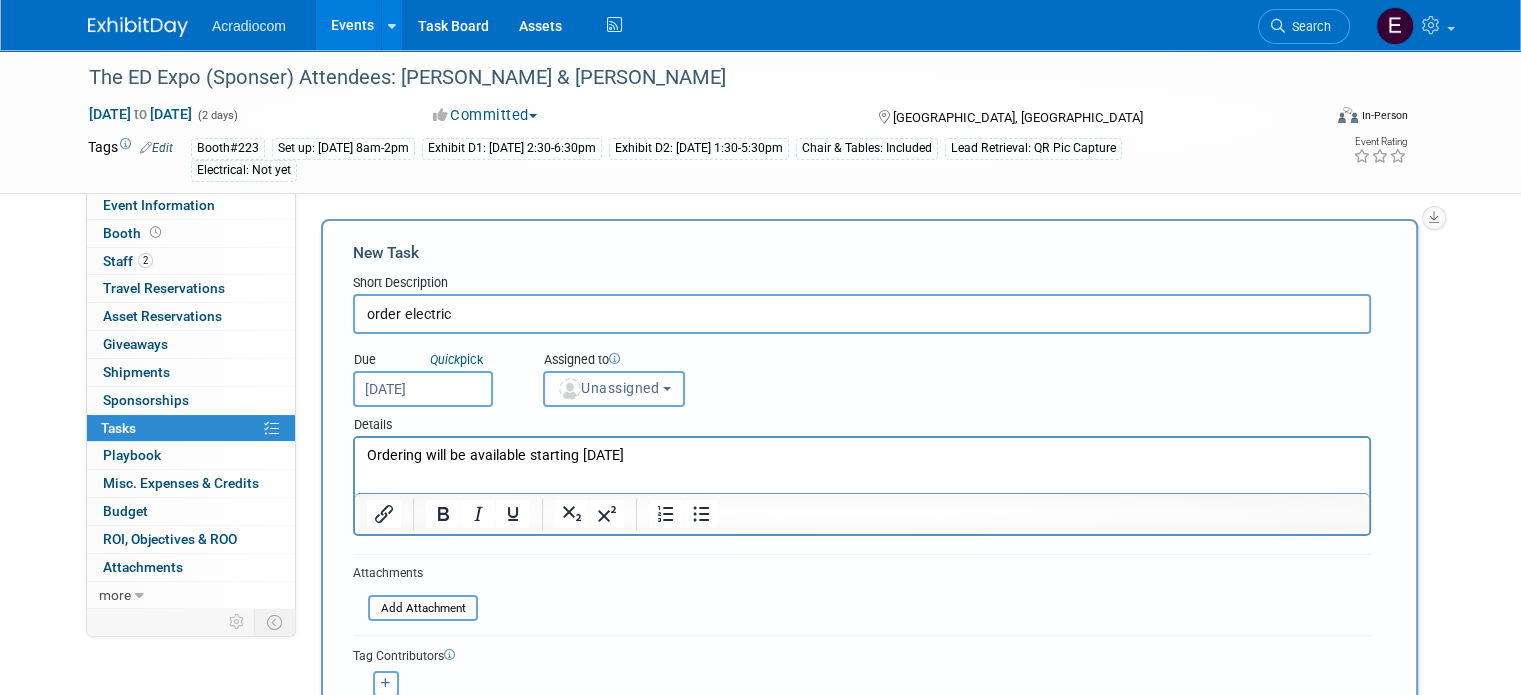 click on "Unassigned" at bounding box center [608, 388] 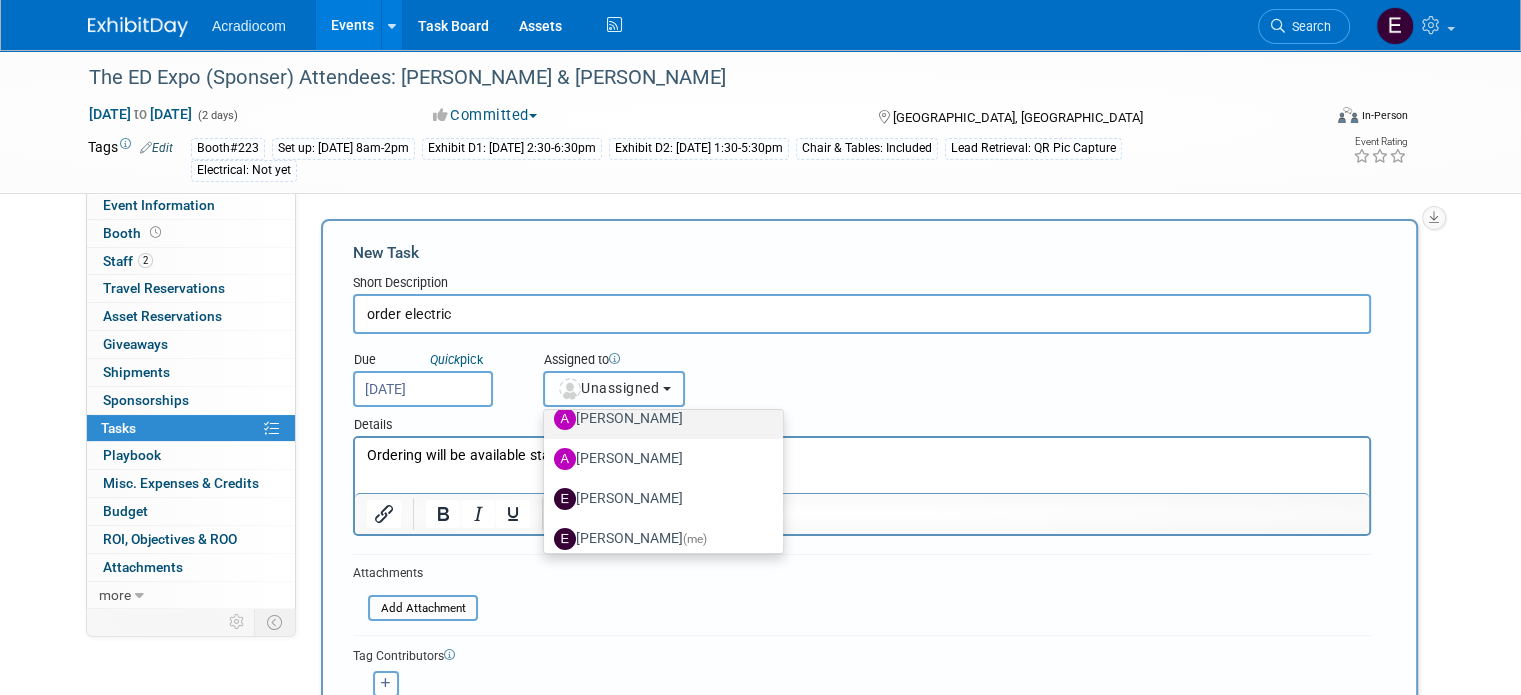 scroll, scrollTop: 200, scrollLeft: 0, axis: vertical 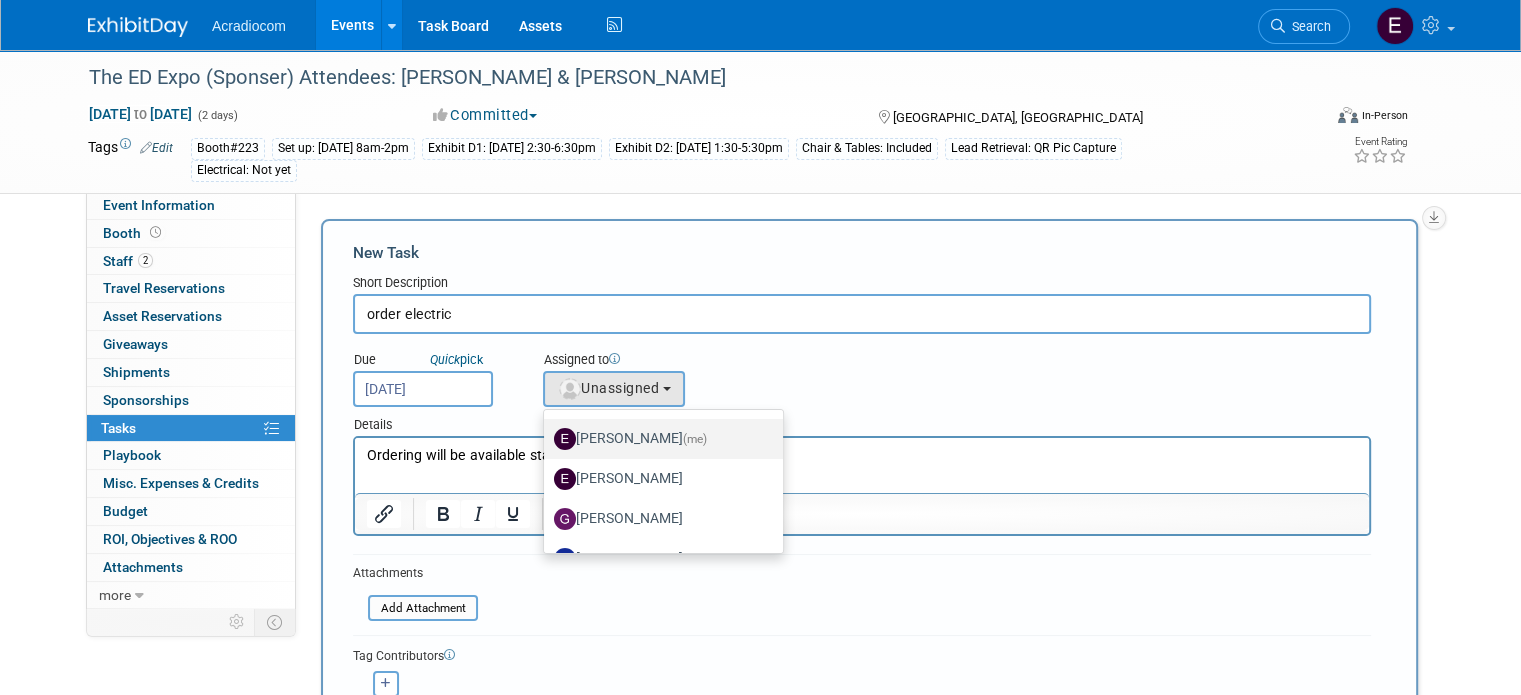 click on "Elizabeth Martinez
(me)" at bounding box center [658, 439] 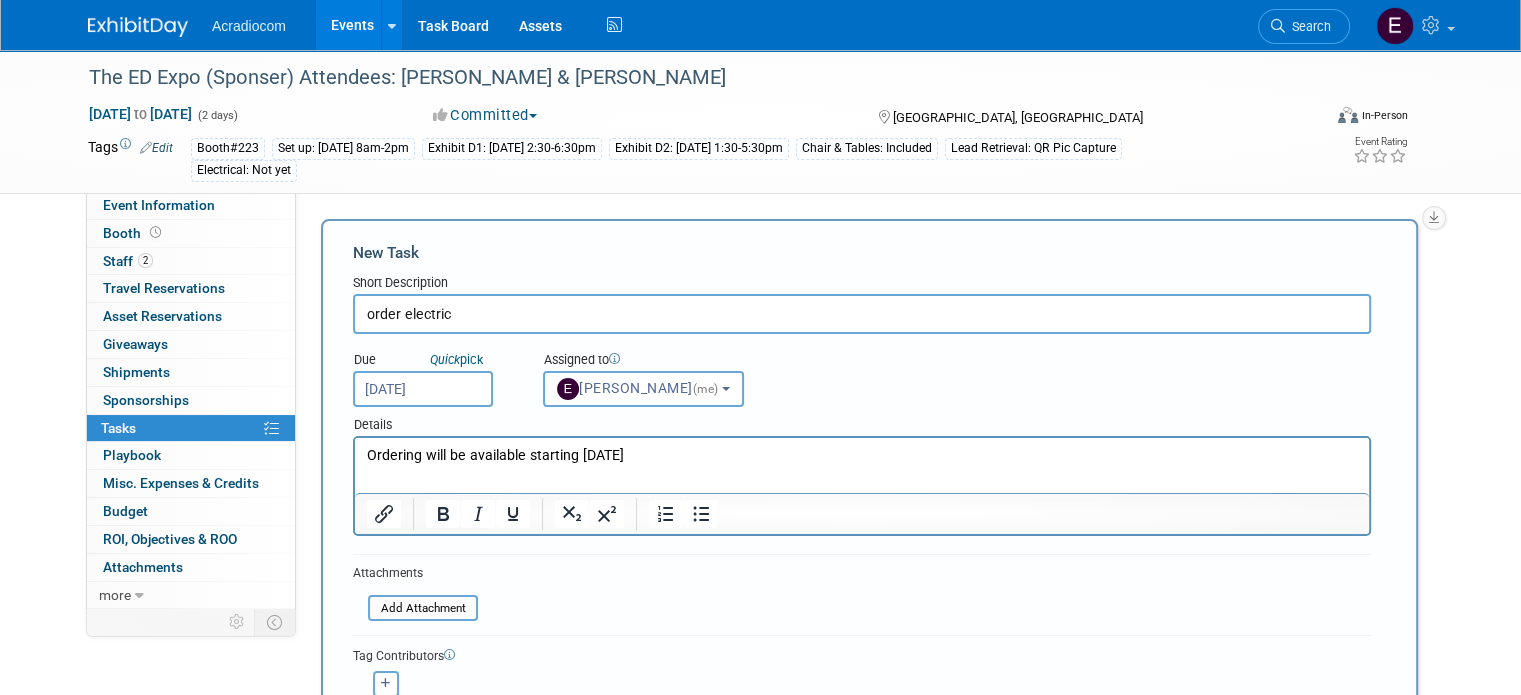 scroll, scrollTop: 200, scrollLeft: 0, axis: vertical 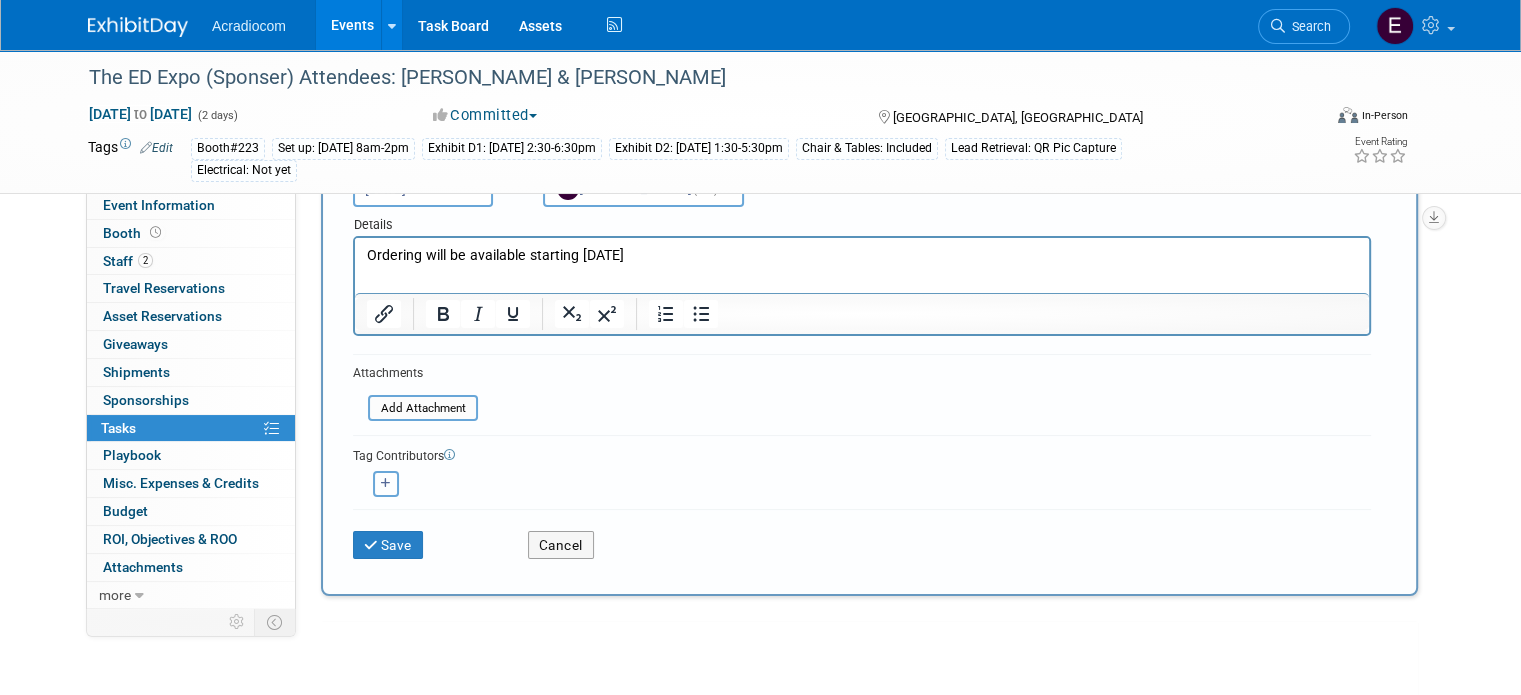 click at bounding box center [386, 484] 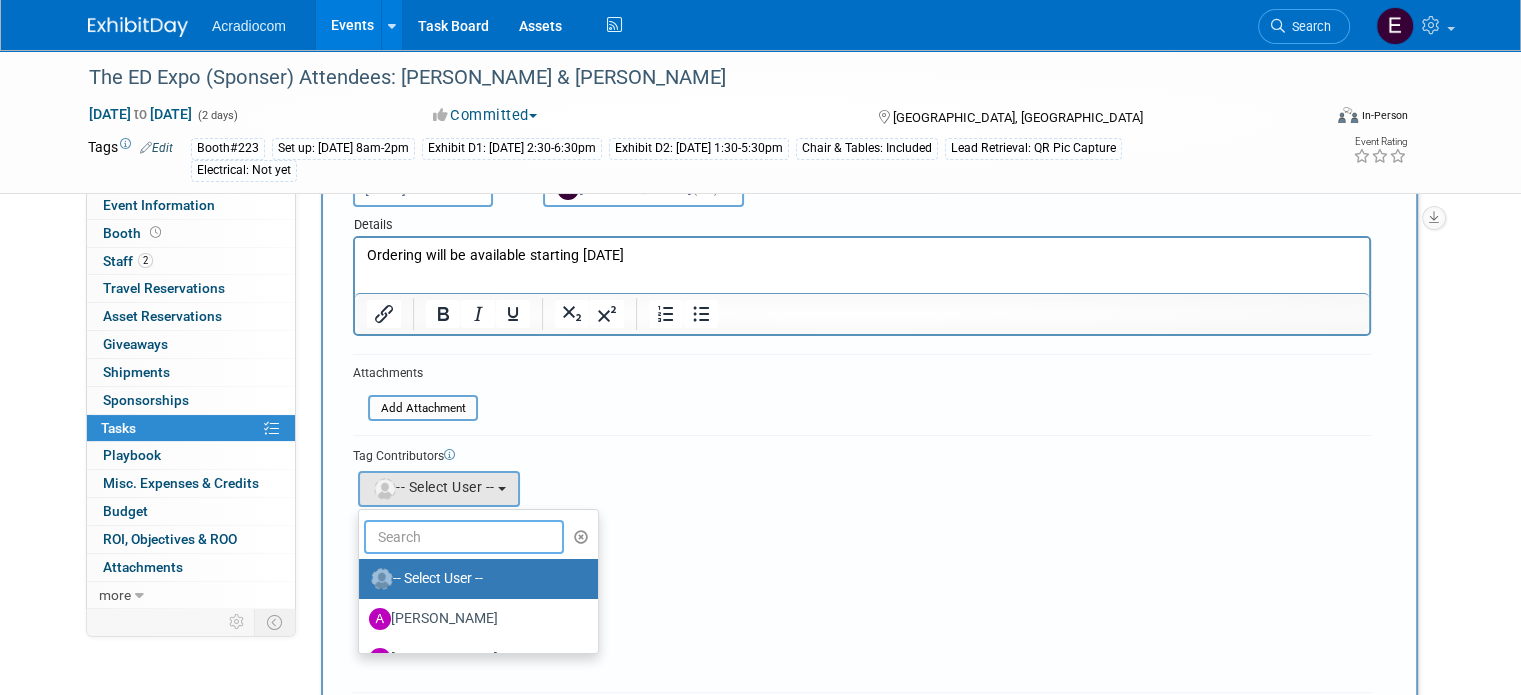 click at bounding box center [464, 537] 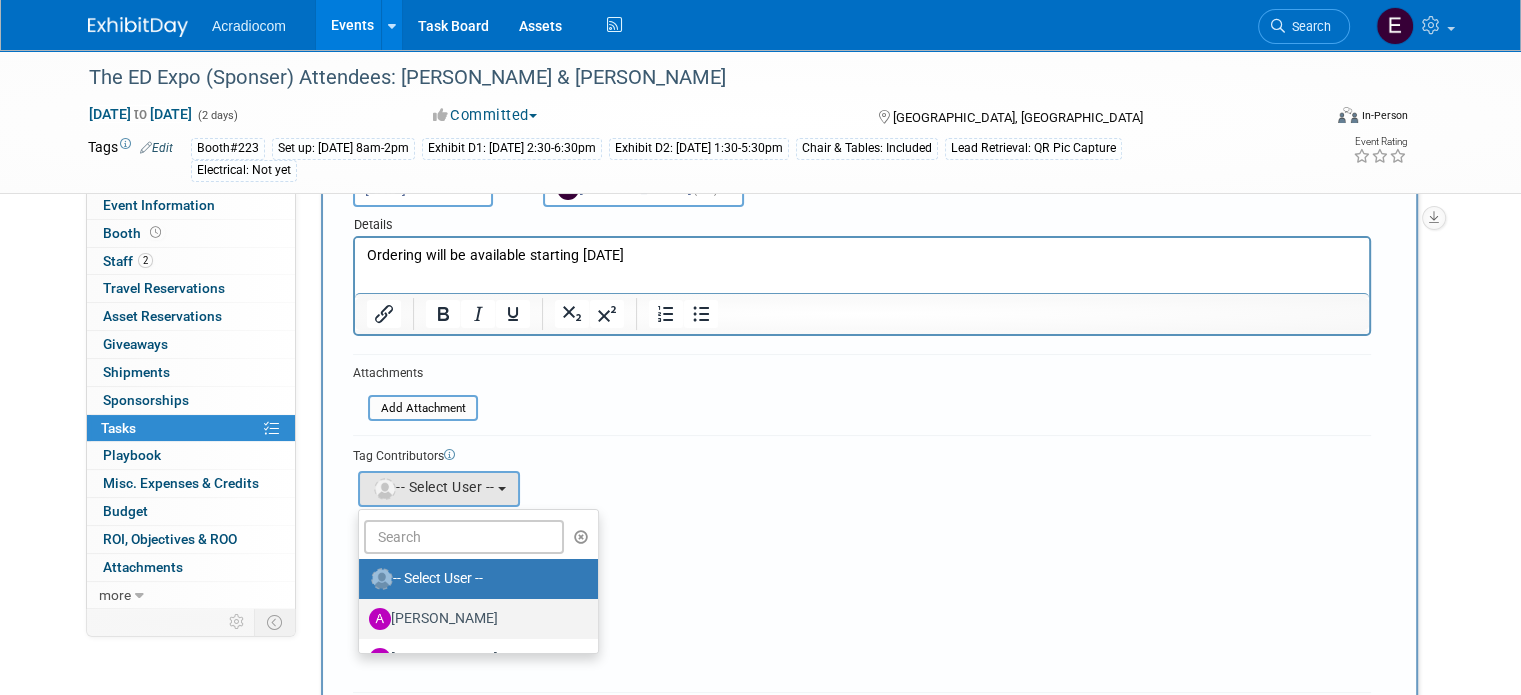 click on "Amanda Nazarko" at bounding box center [473, 619] 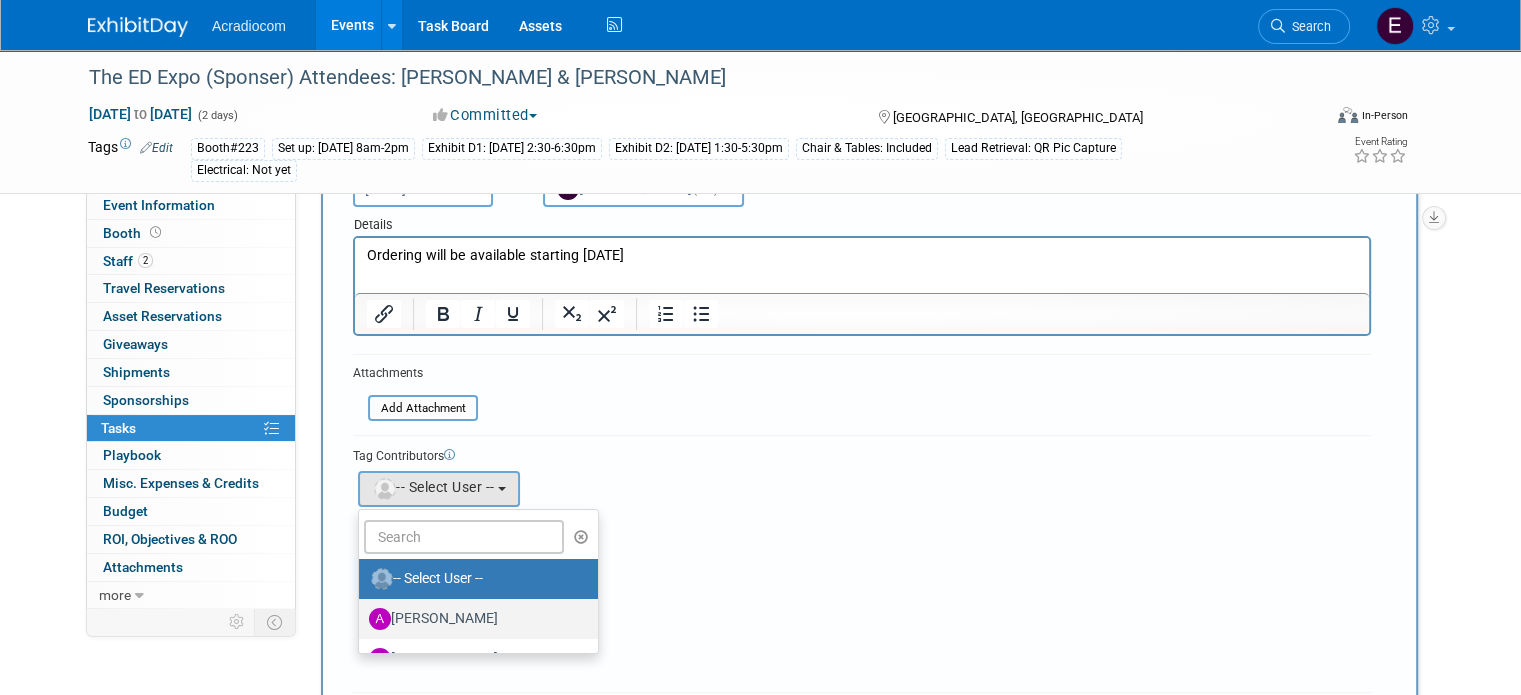 select on "e81583d0-0c4f-46ff-9338-c1e334d3d0a2" 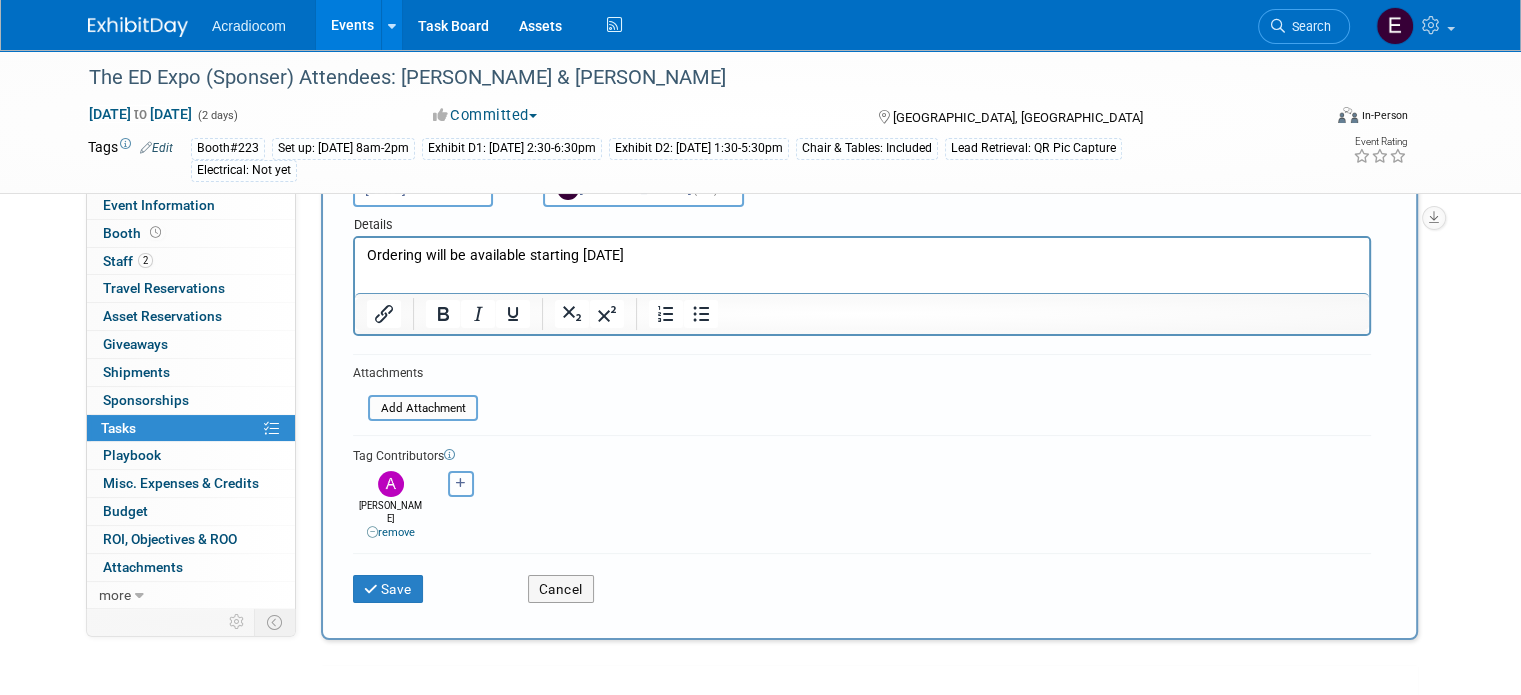 click at bounding box center (461, 483) 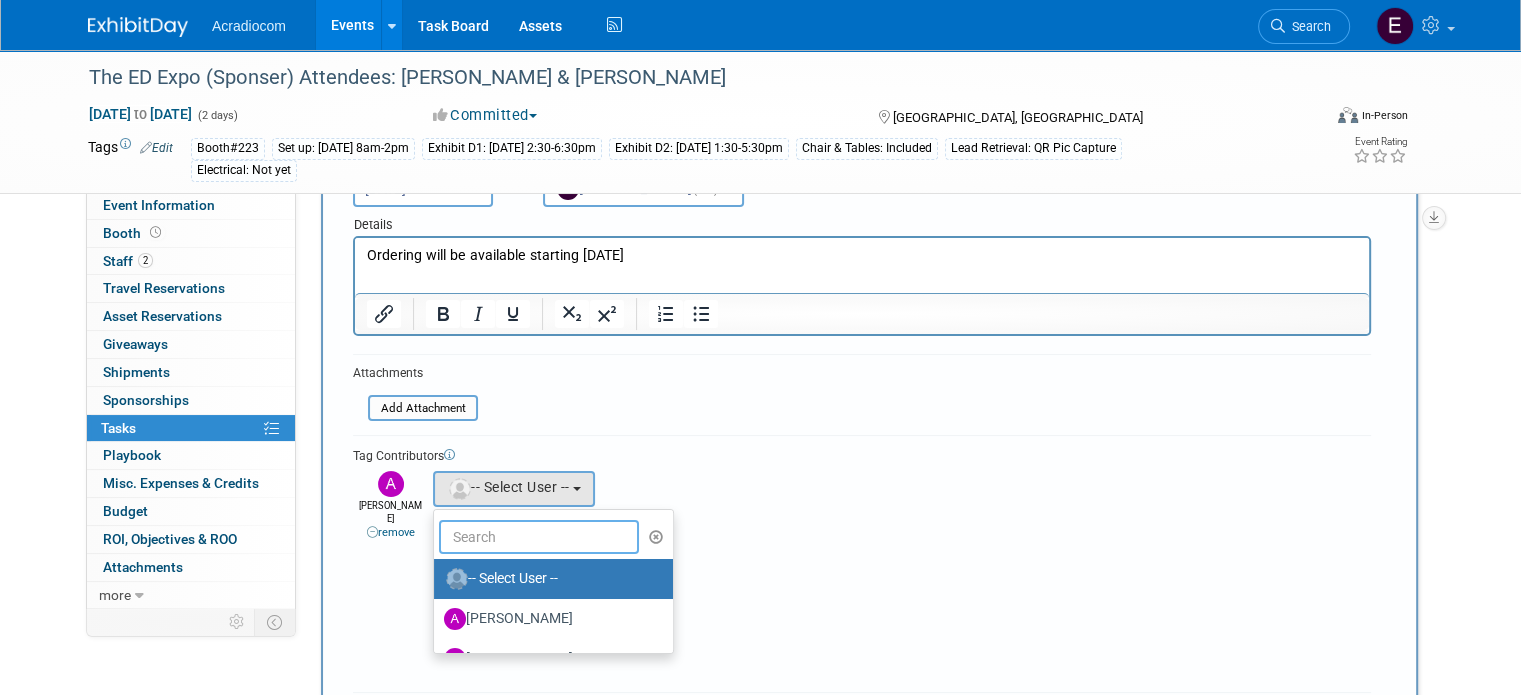 click at bounding box center (539, 537) 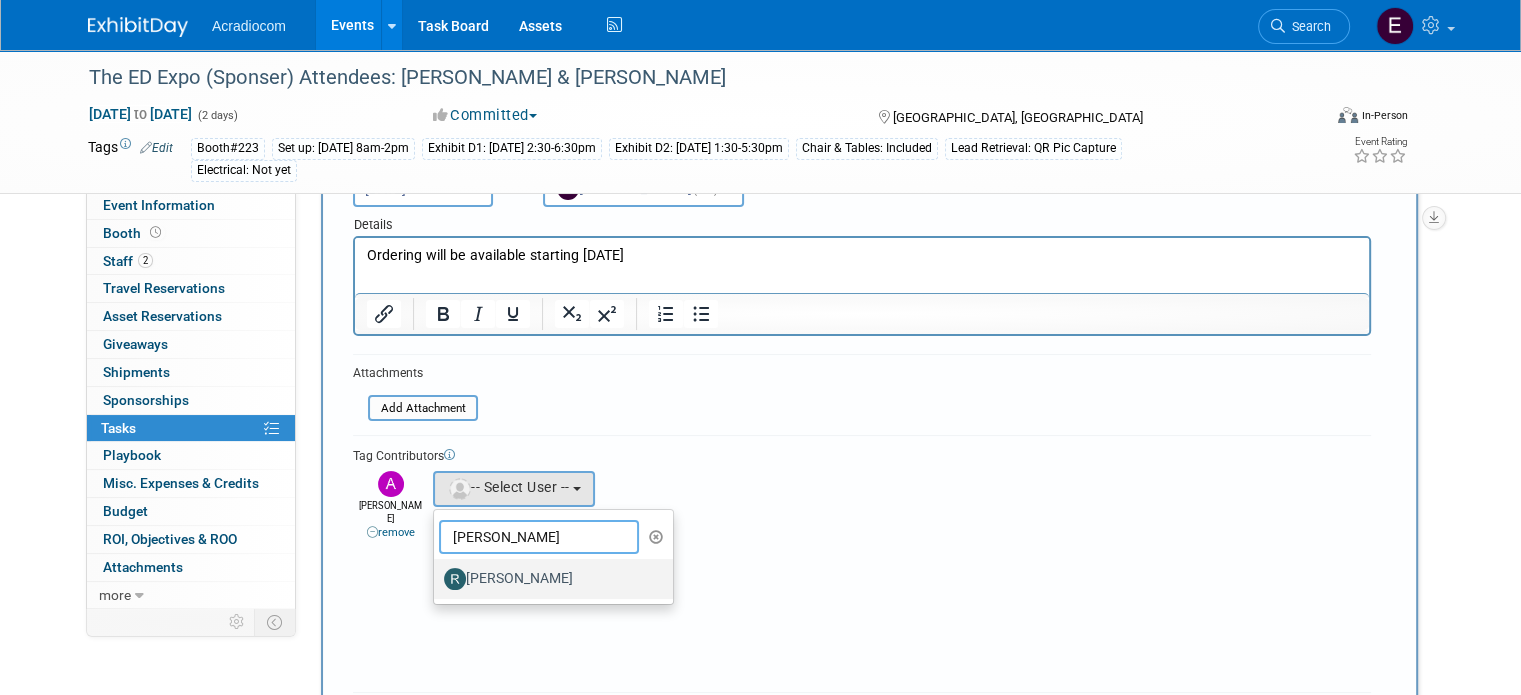 type on "ron" 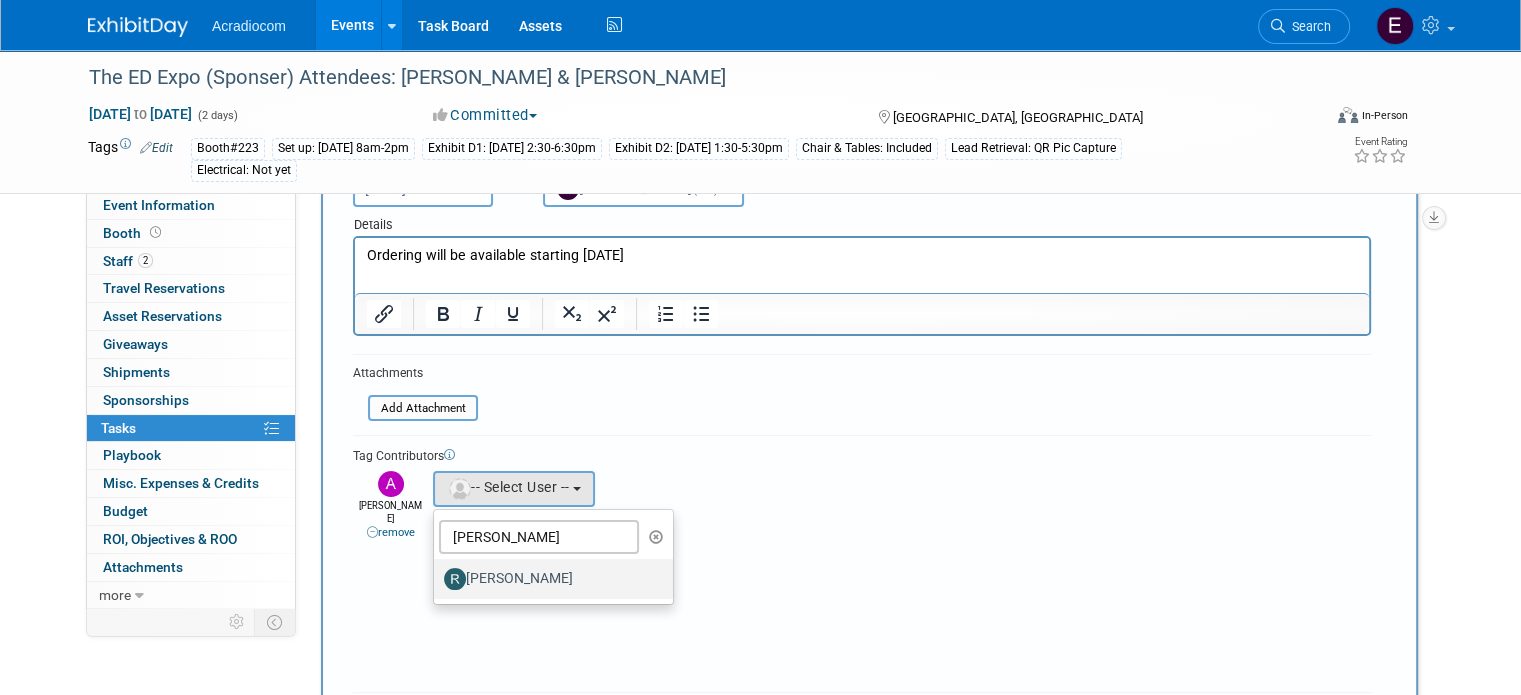 click on "Ronald Tralle" at bounding box center [548, 579] 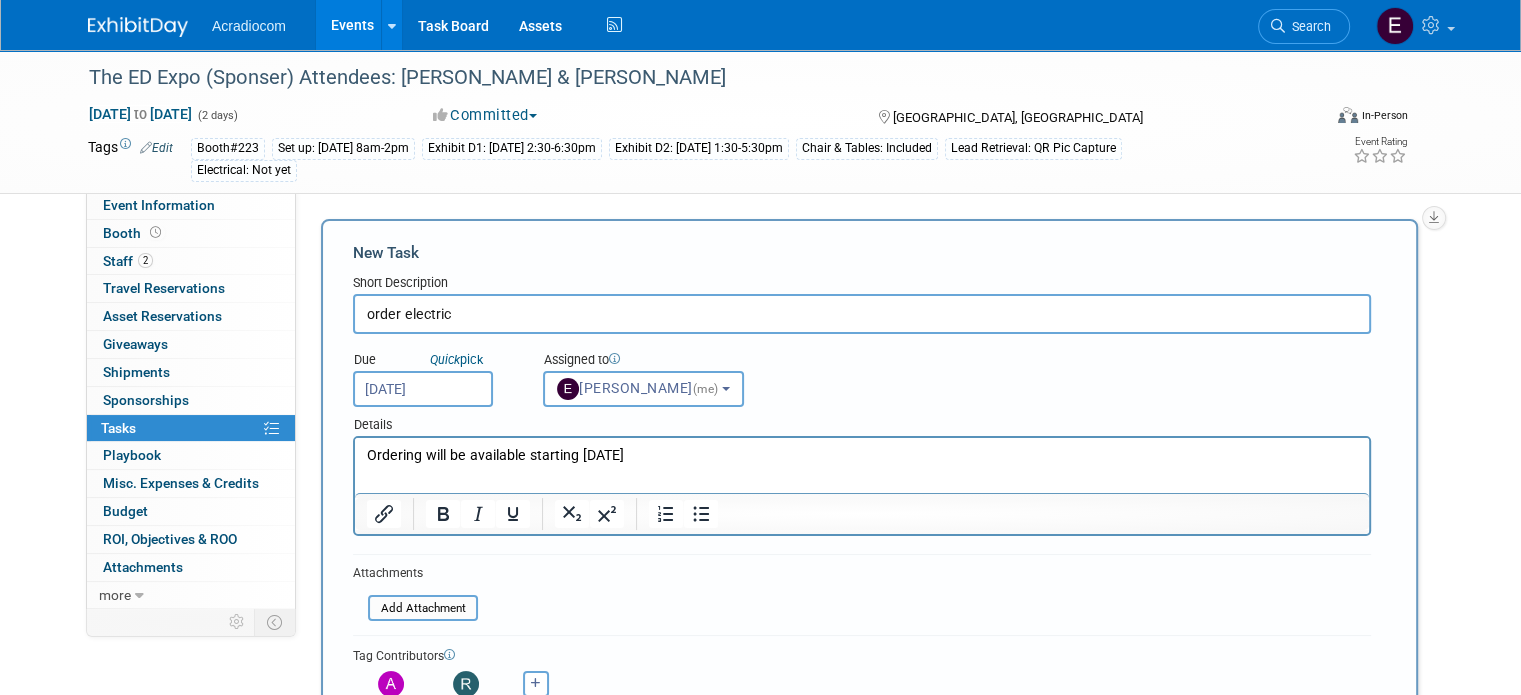 scroll, scrollTop: 300, scrollLeft: 0, axis: vertical 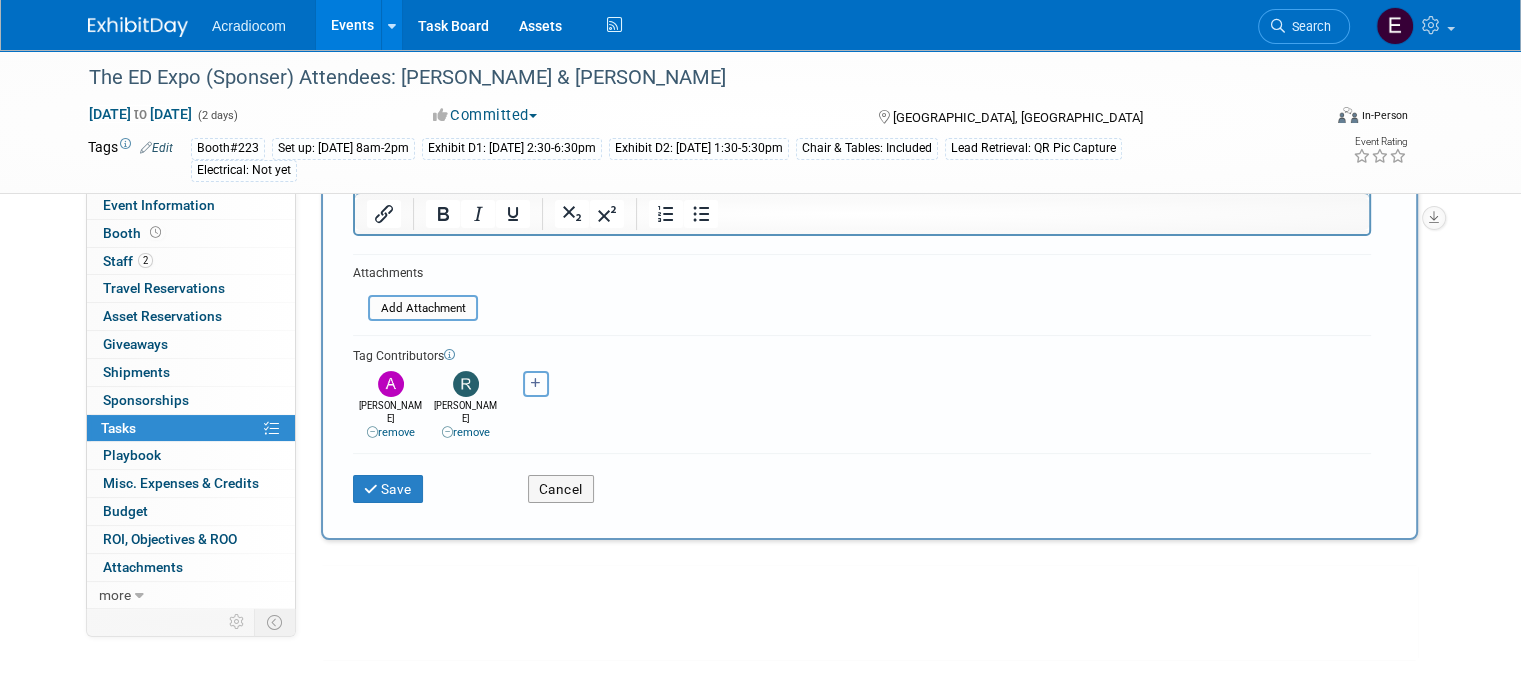 click at bounding box center (536, 383) 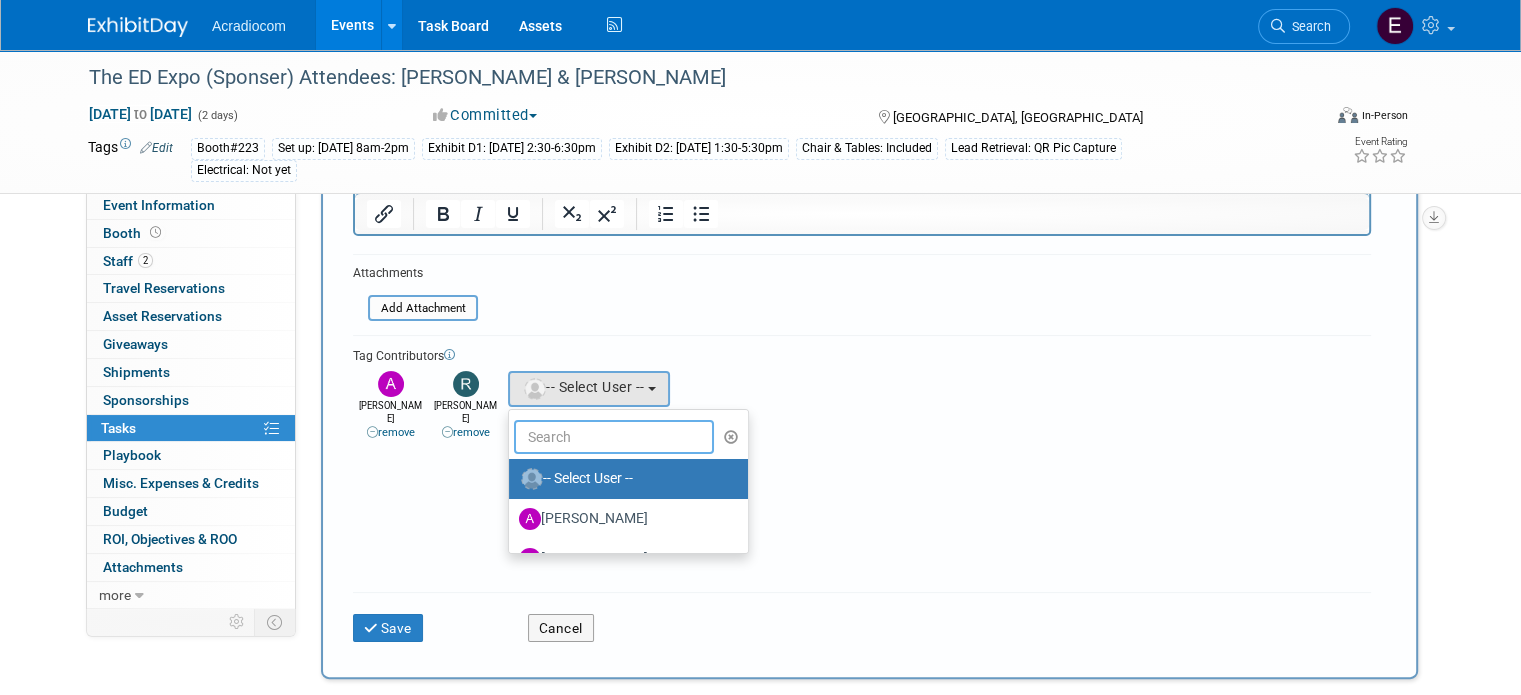 click at bounding box center (614, 437) 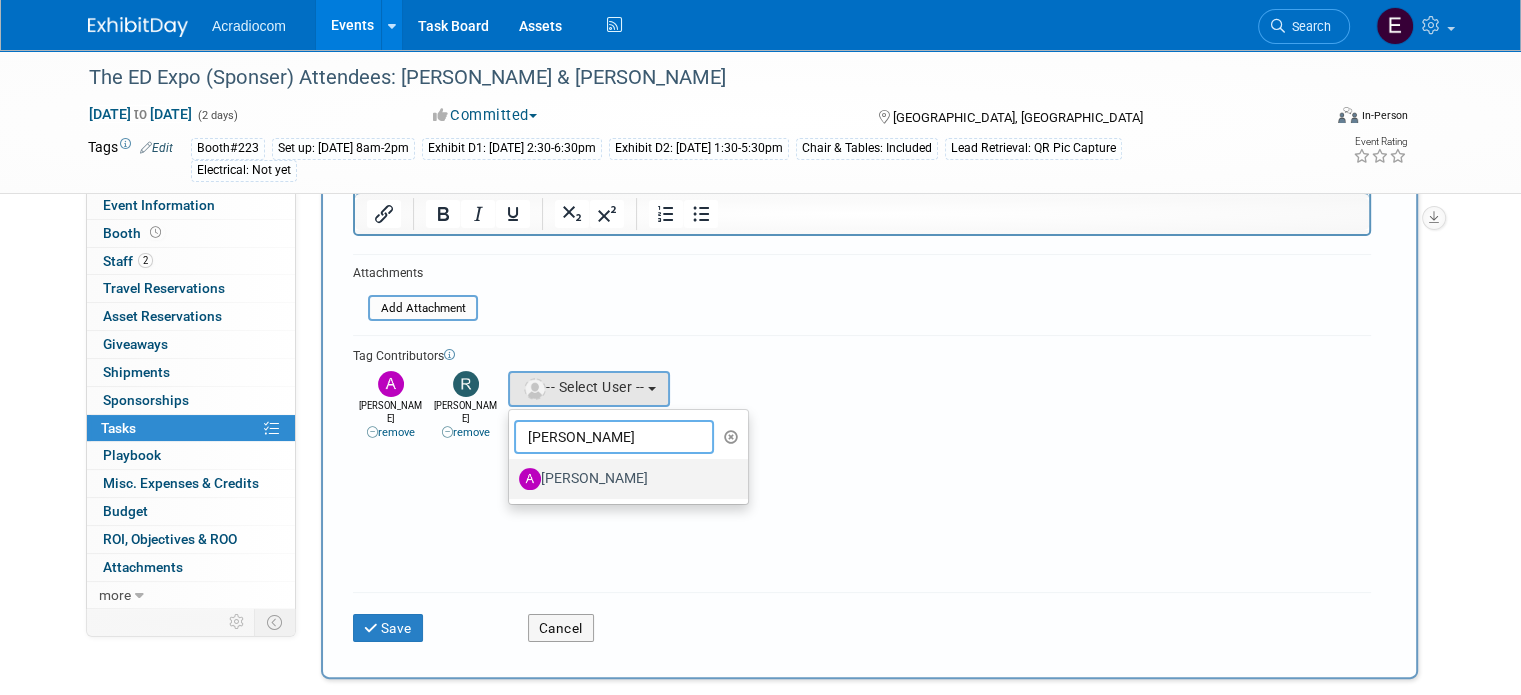 type on "anthony" 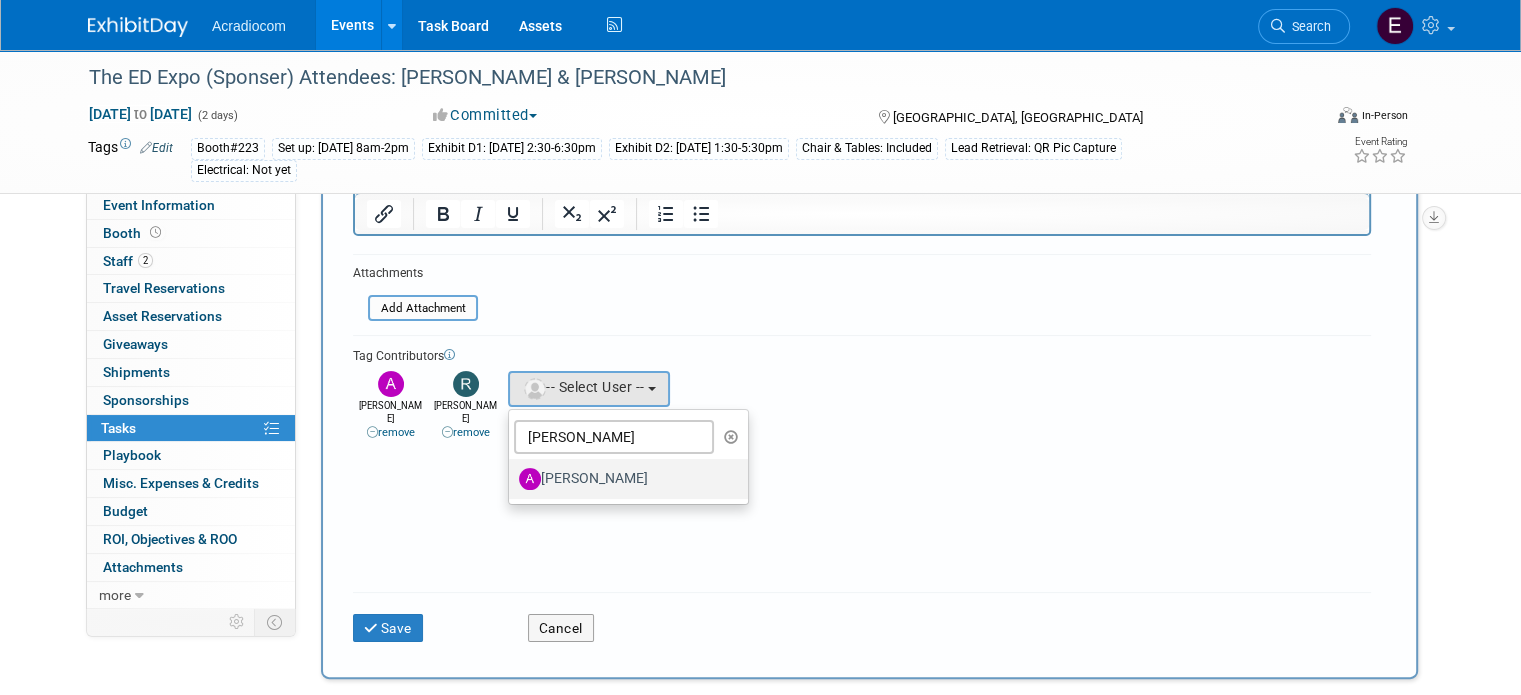click on "Anthony Cataldo" at bounding box center (623, 479) 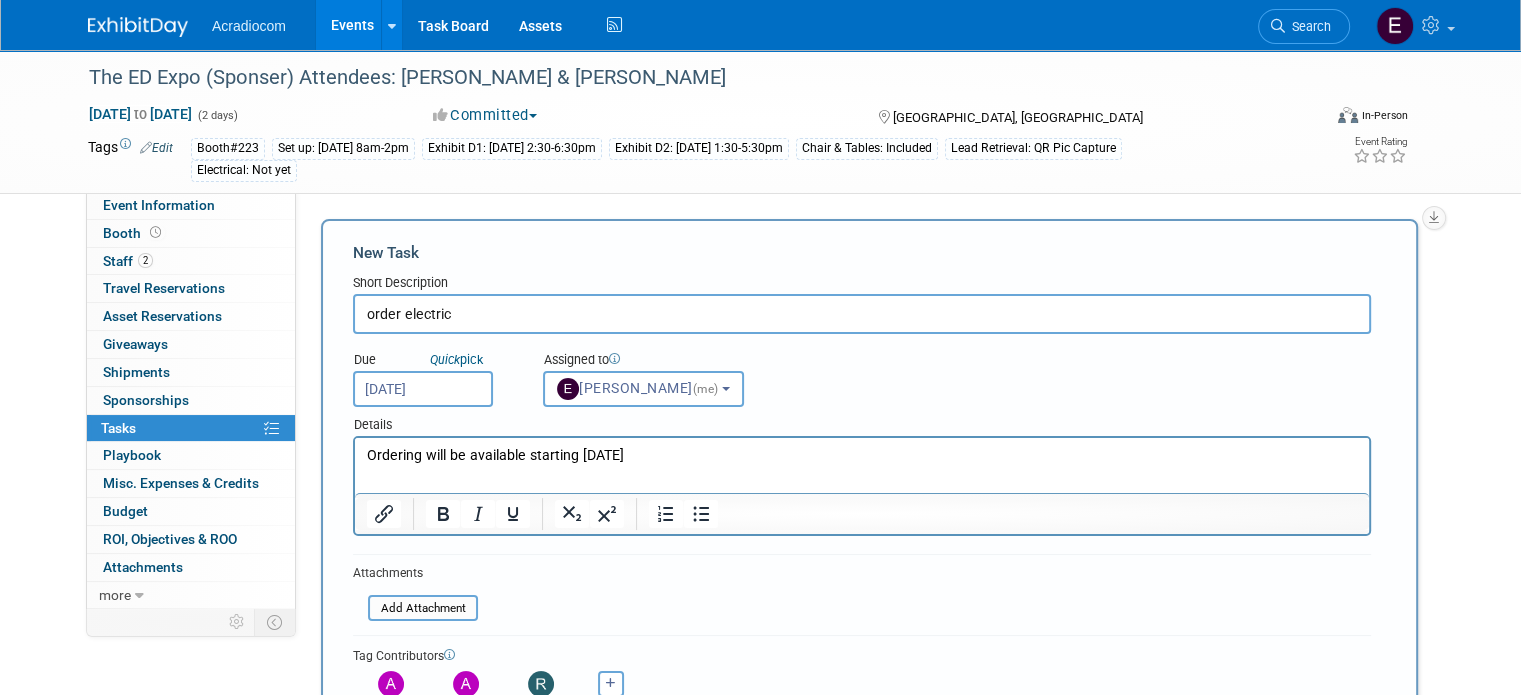 scroll, scrollTop: 200, scrollLeft: 0, axis: vertical 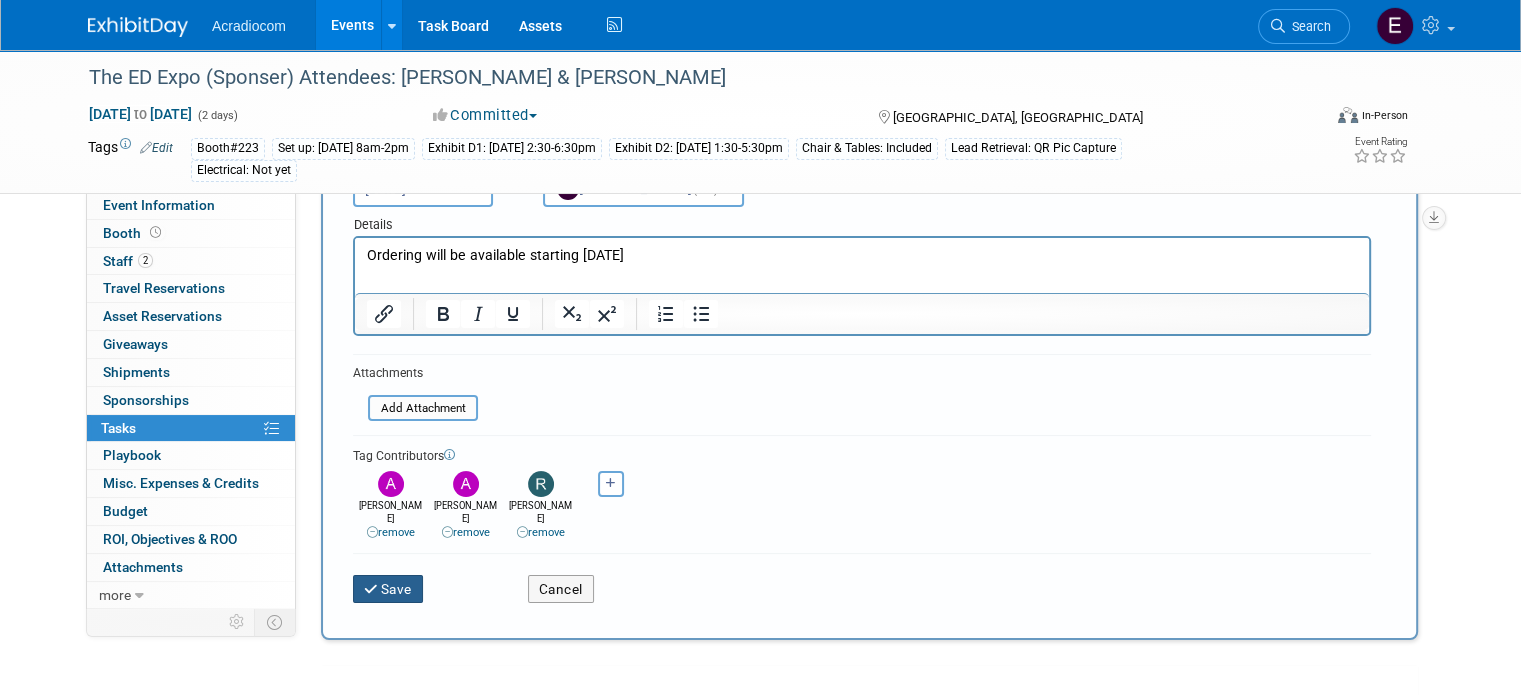 click on "Save" at bounding box center [388, 589] 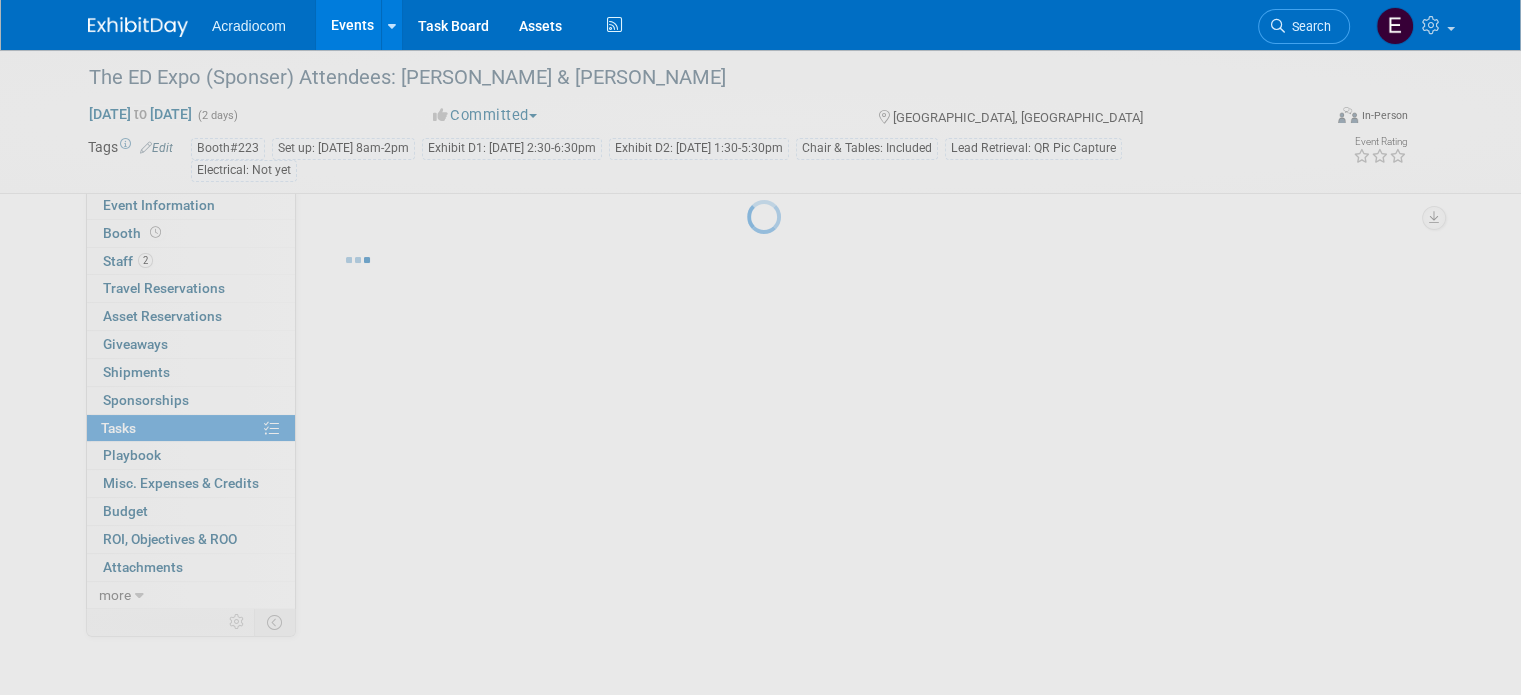 scroll, scrollTop: 0, scrollLeft: 0, axis: both 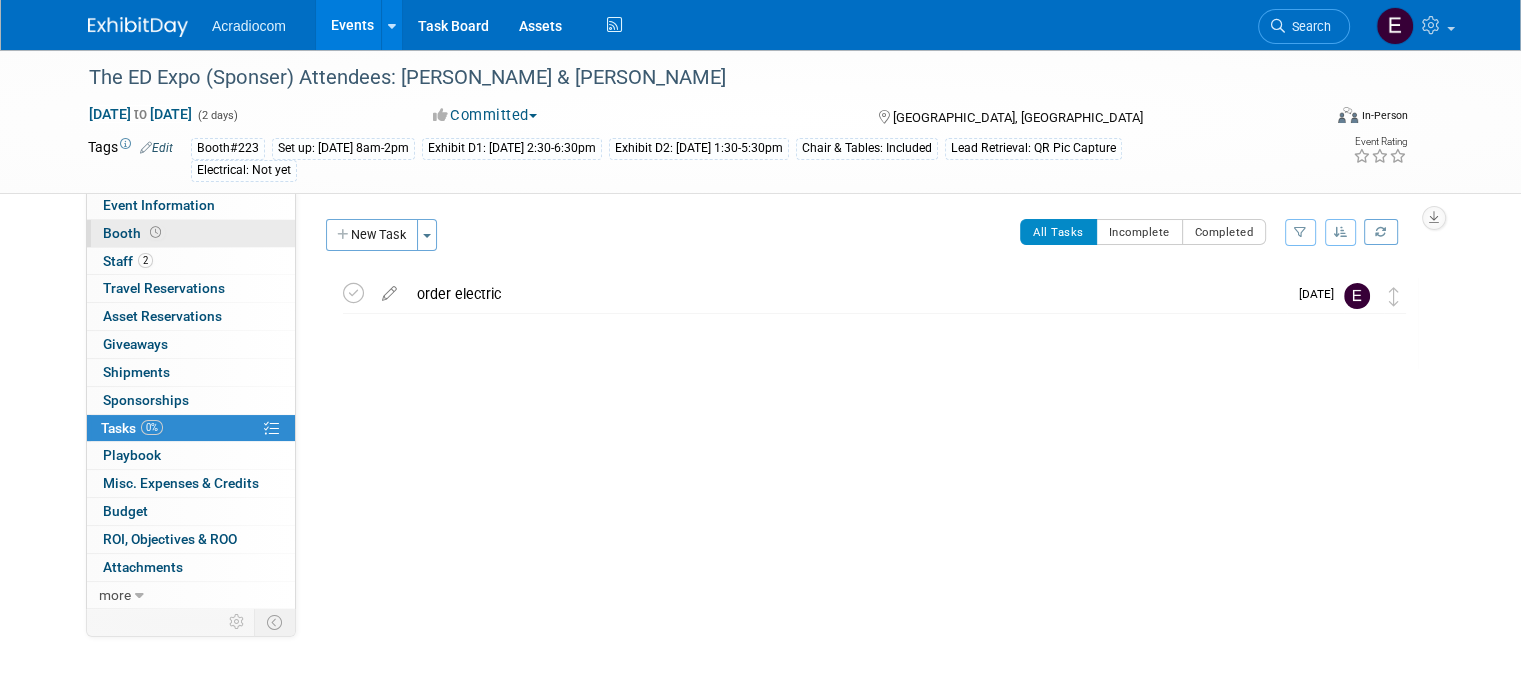 click on "Booth" at bounding box center [191, 233] 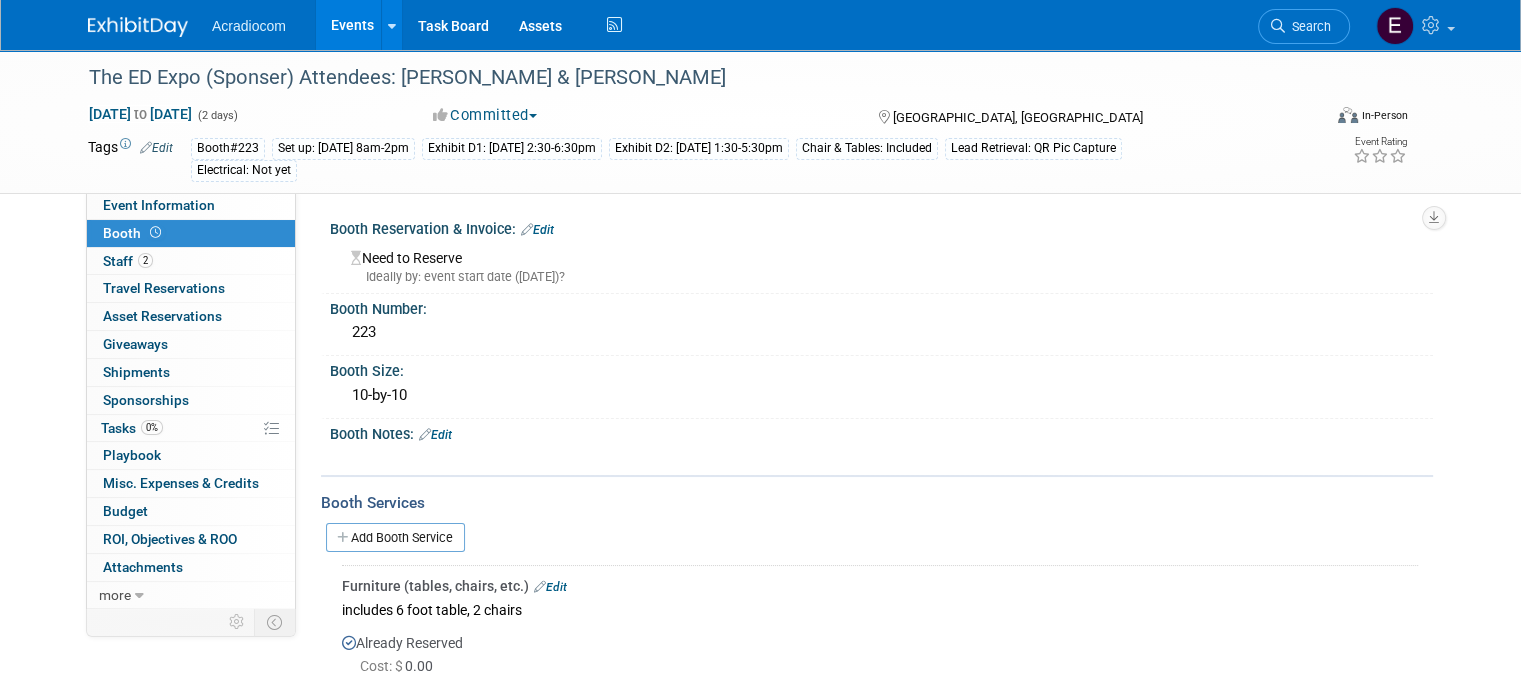 scroll, scrollTop: 197, scrollLeft: 0, axis: vertical 